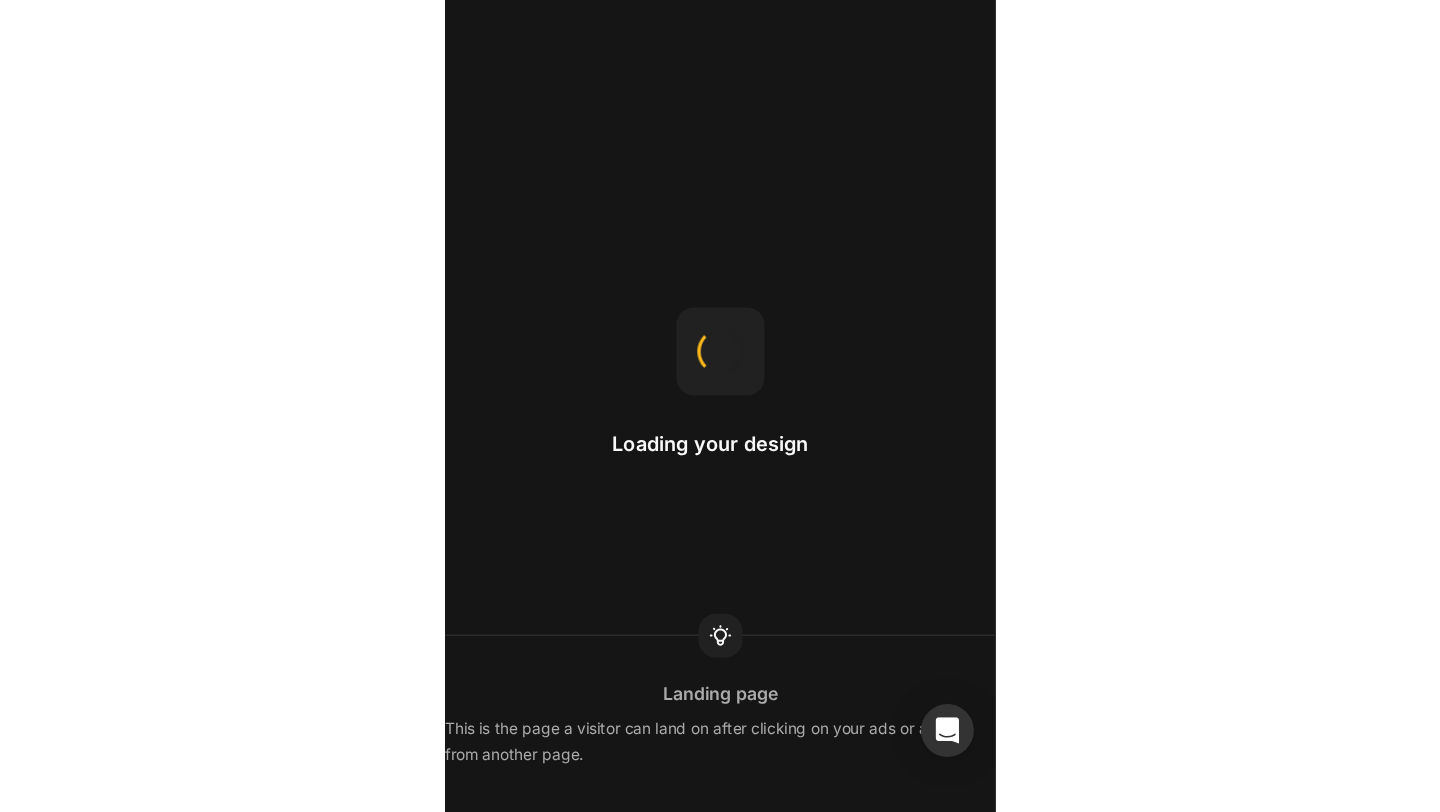 scroll, scrollTop: 0, scrollLeft: 0, axis: both 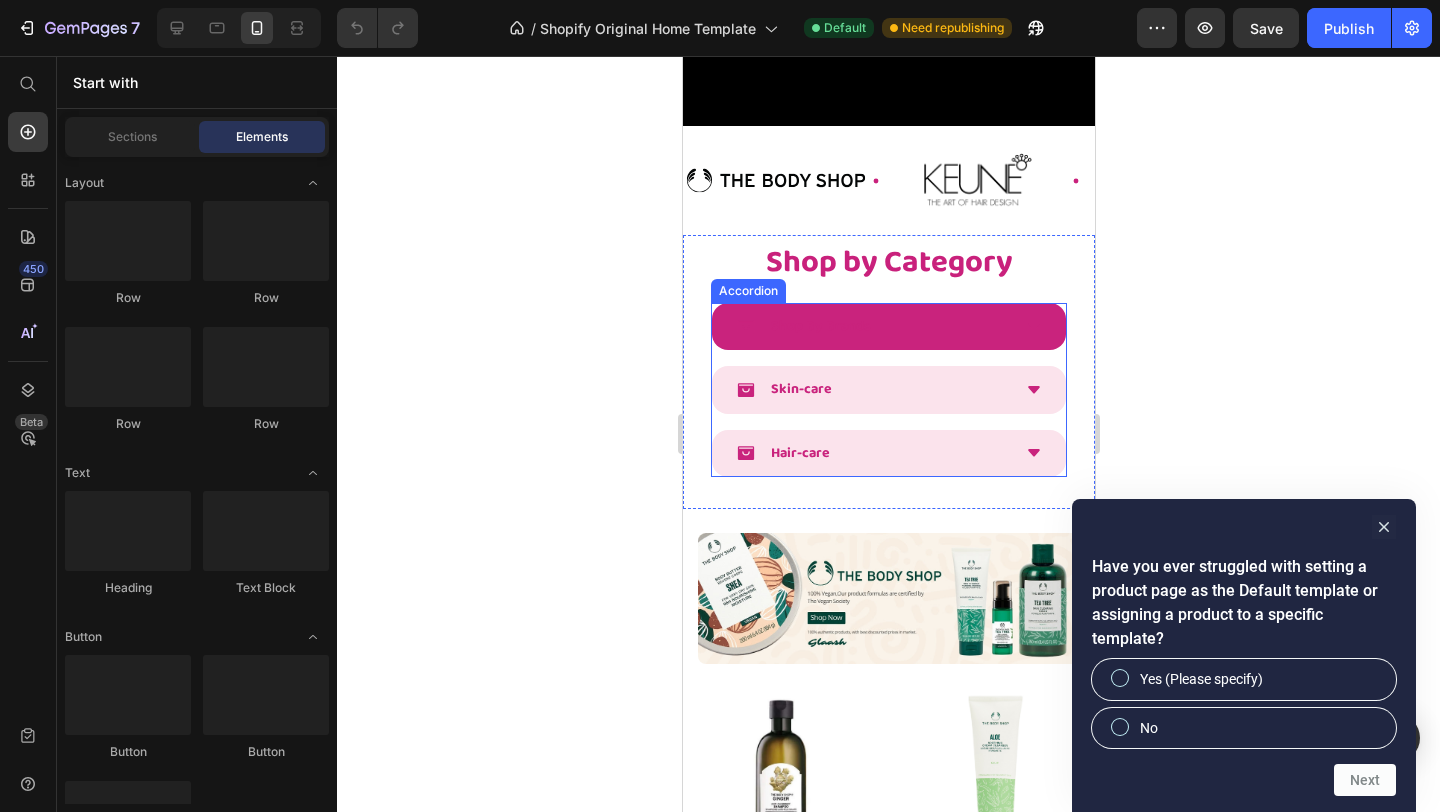 click on "Shop By Brands" at bounding box center (888, 326) 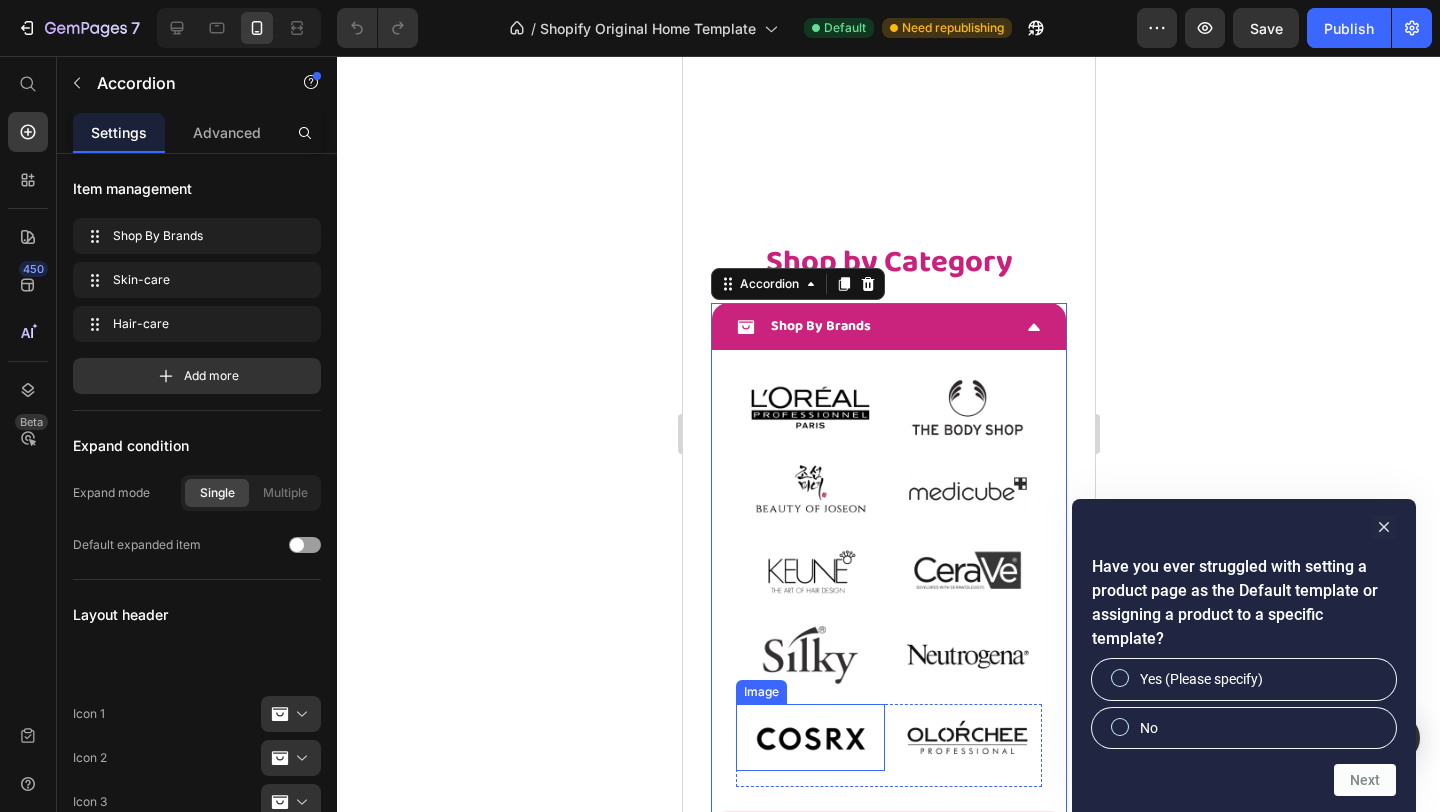 scroll, scrollTop: 961, scrollLeft: 0, axis: vertical 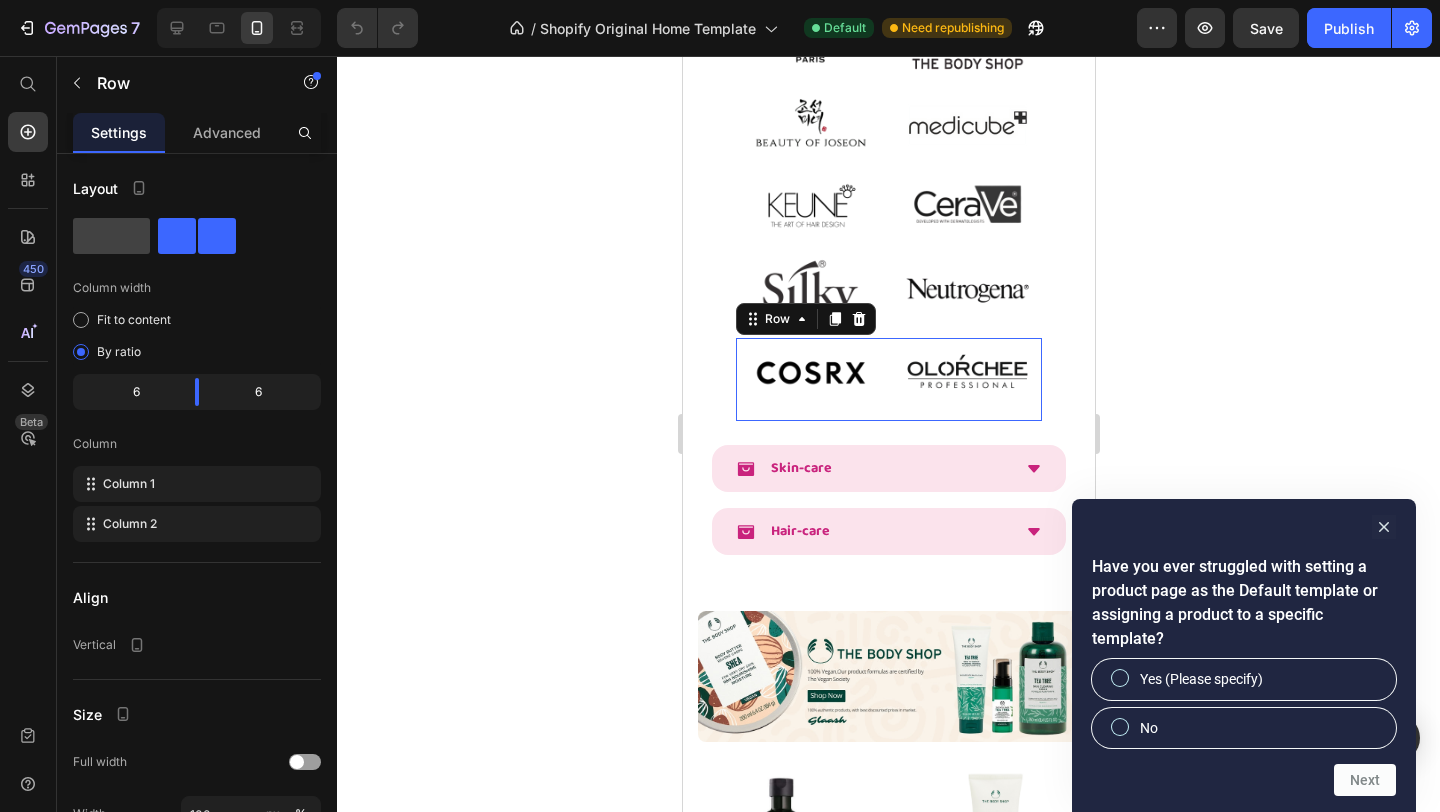 click on "Image Image Row   0" at bounding box center (888, 379) 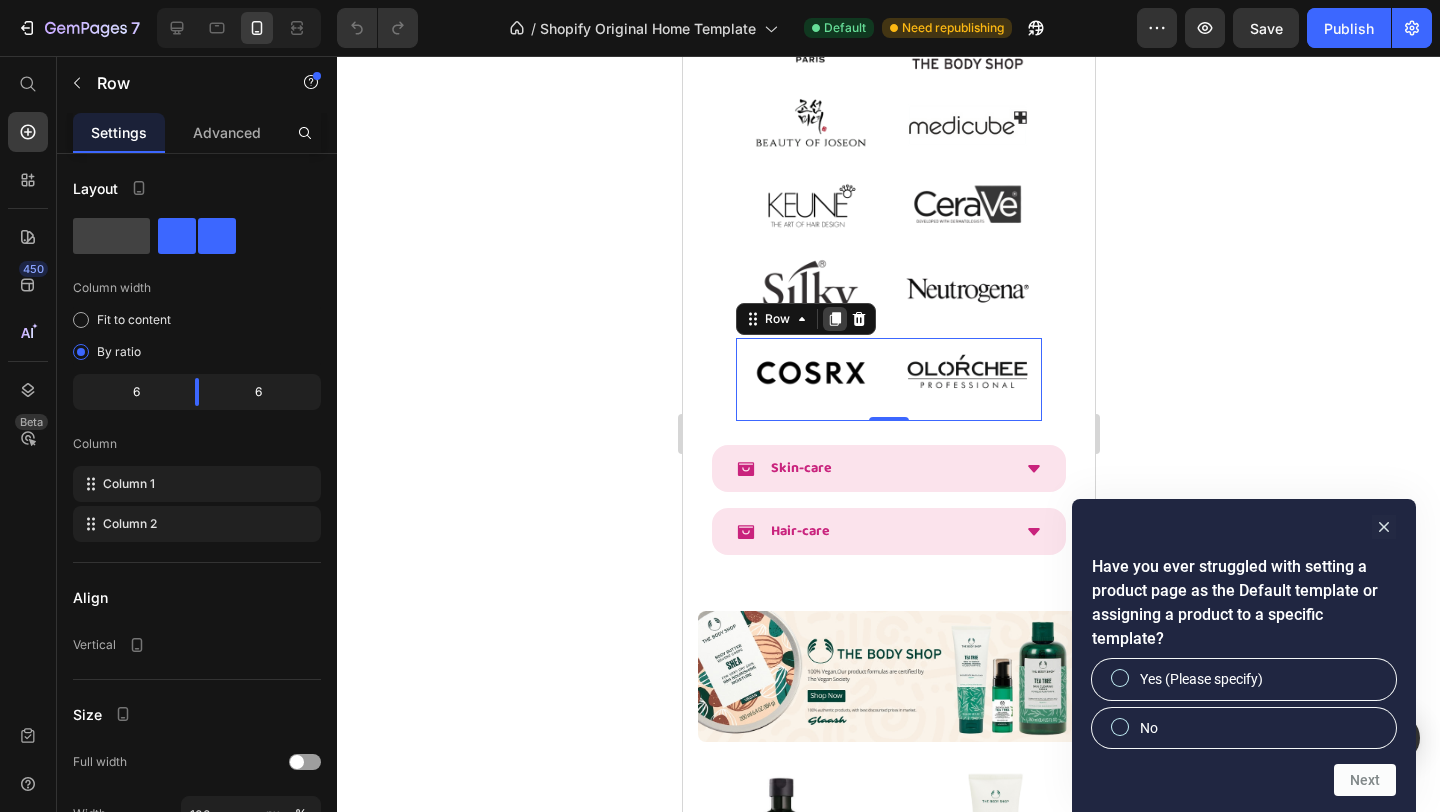 click 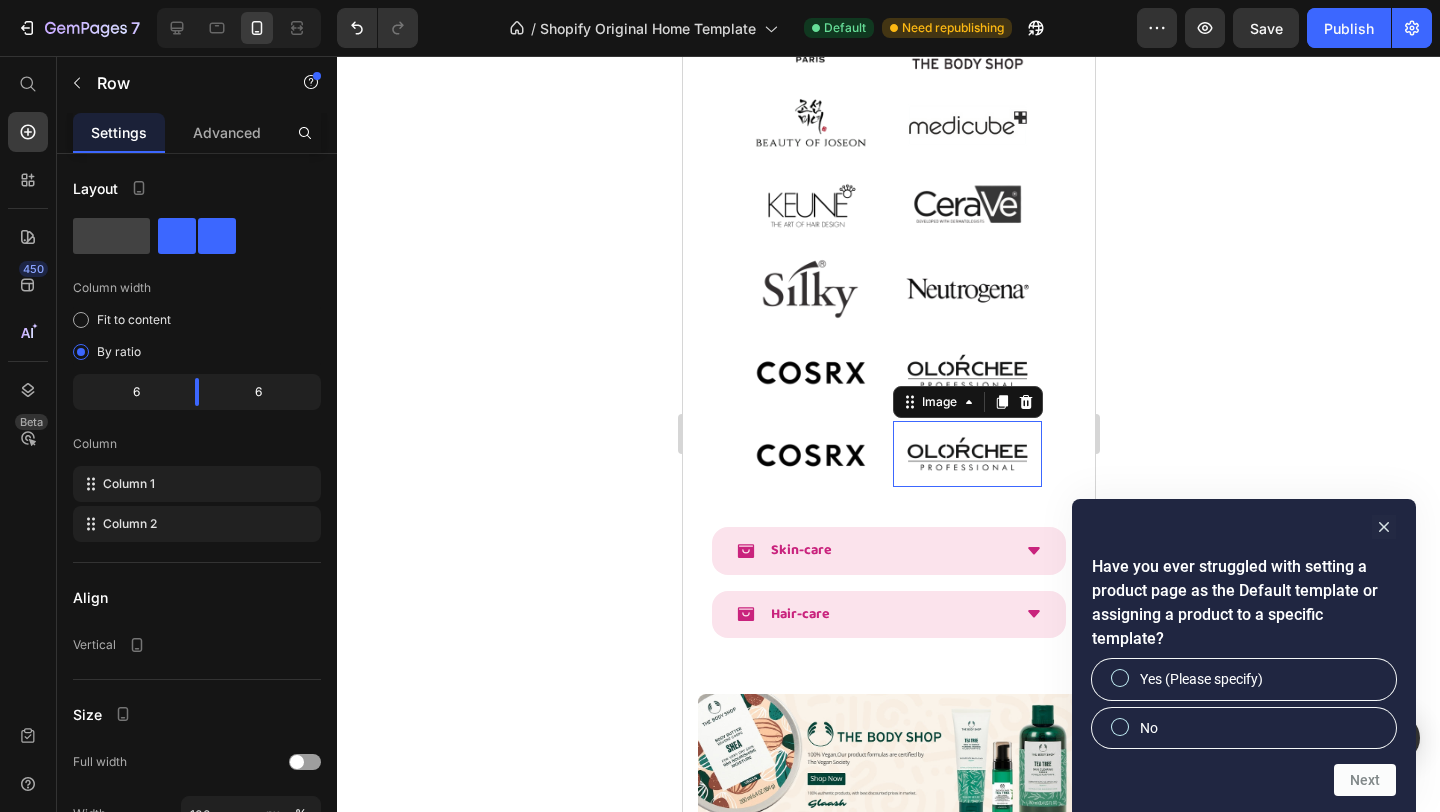 click at bounding box center (966, 454) 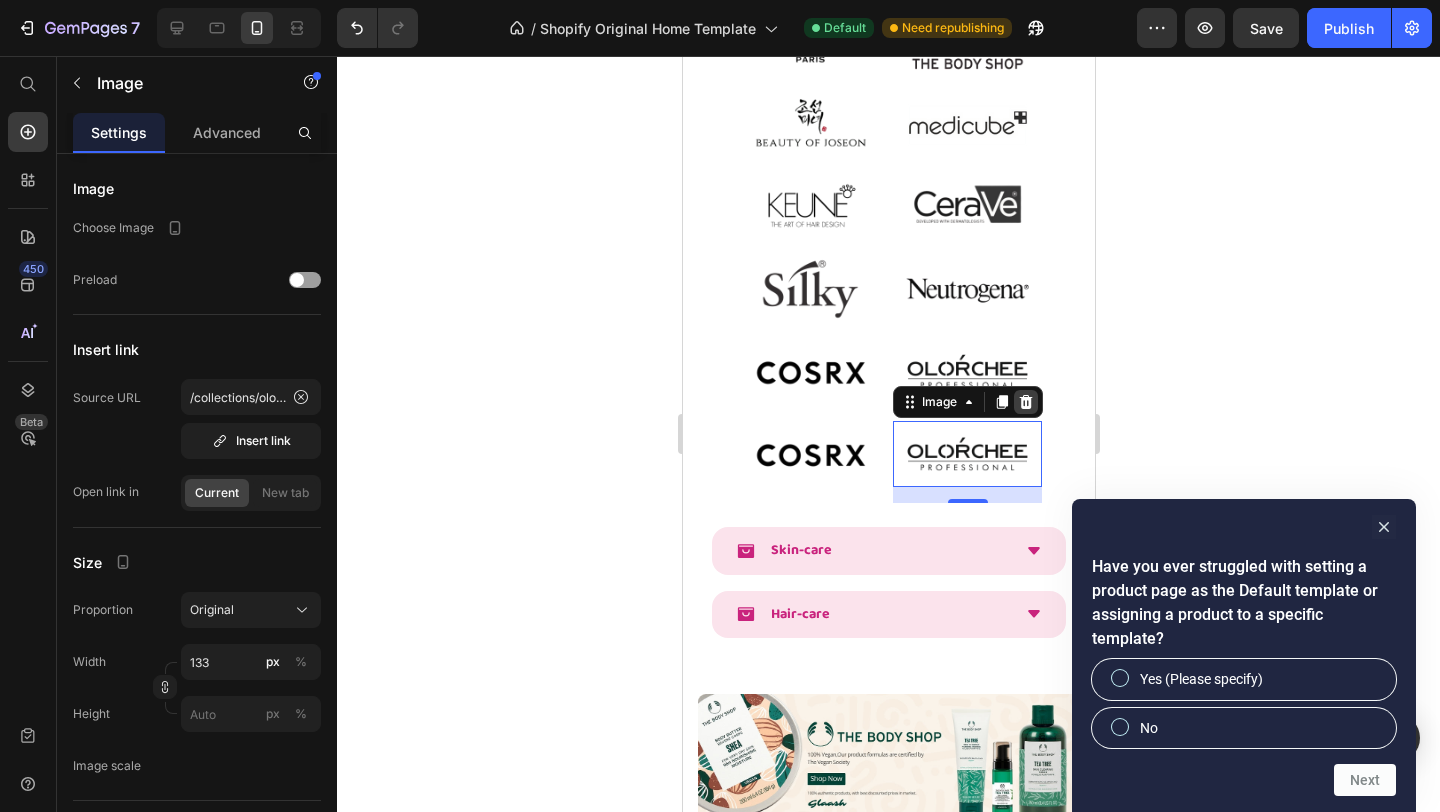 click at bounding box center (1025, 402) 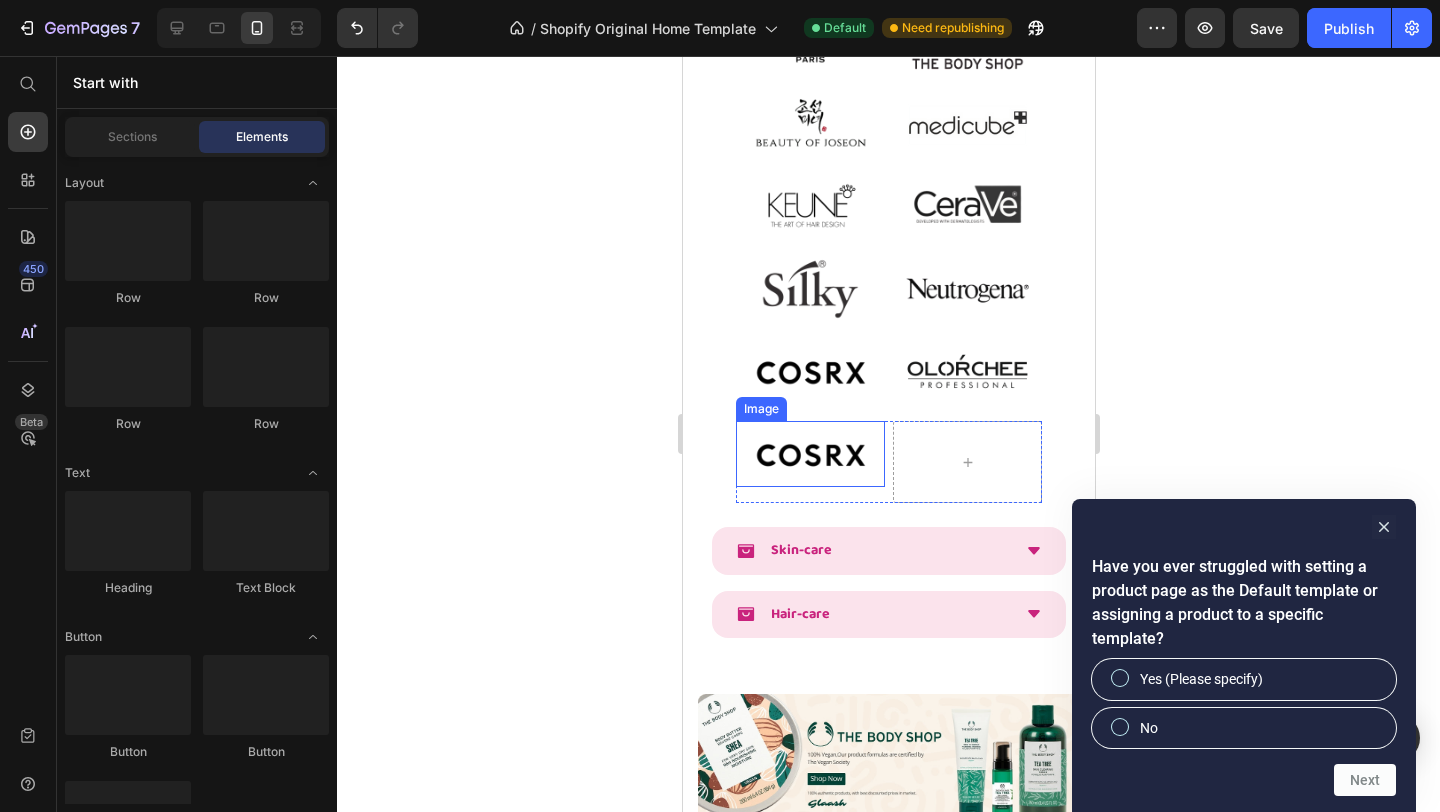 click at bounding box center [809, 454] 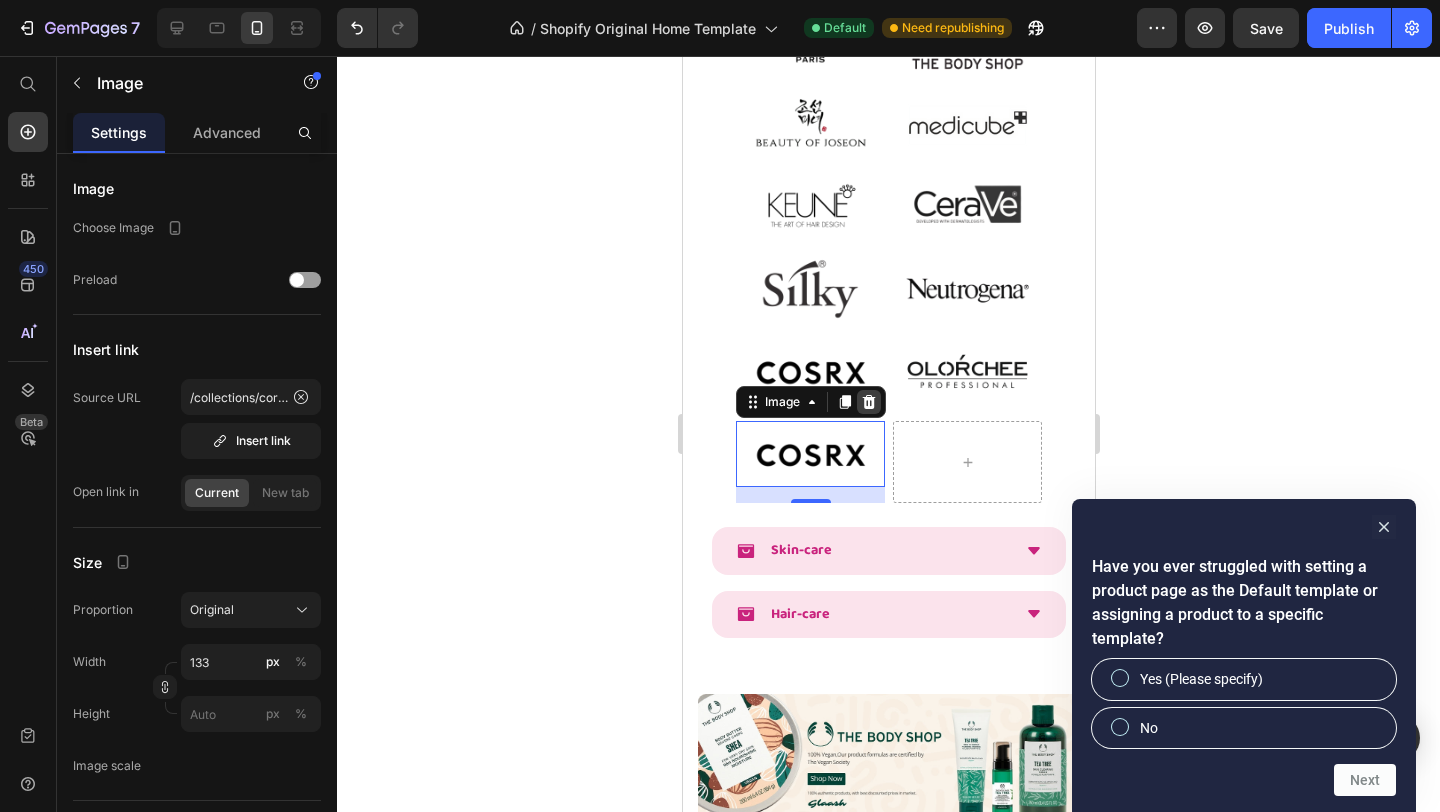 click 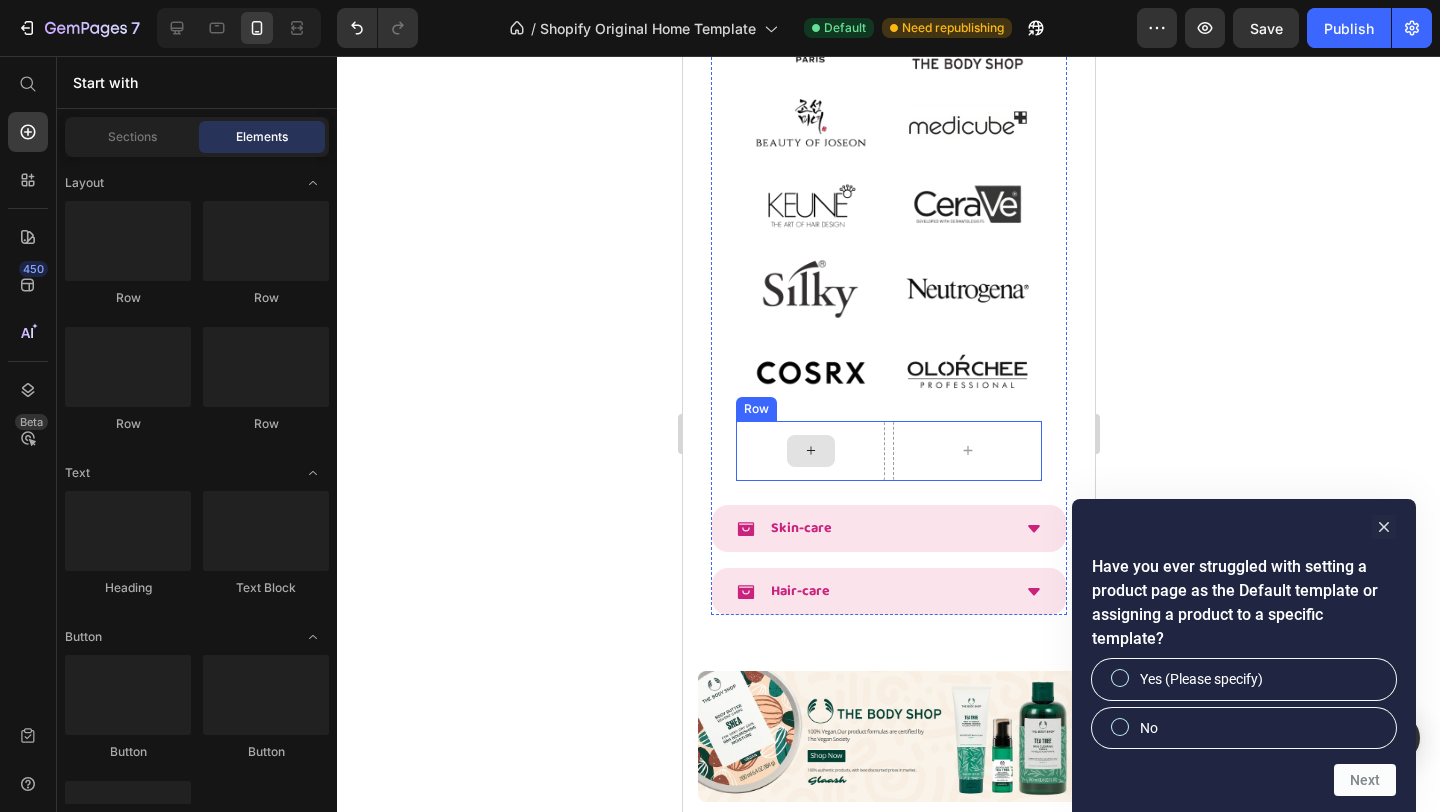 click 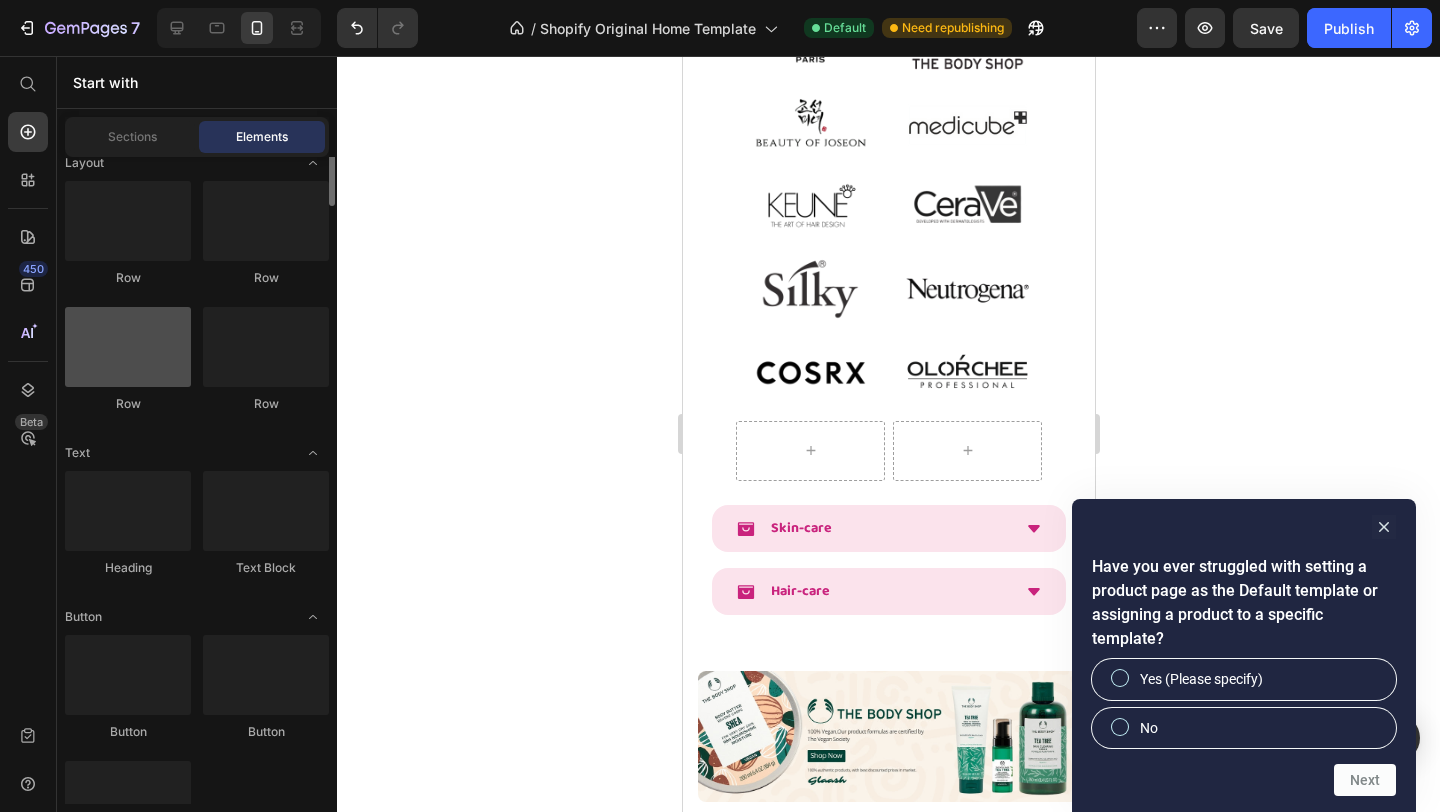scroll, scrollTop: 0, scrollLeft: 0, axis: both 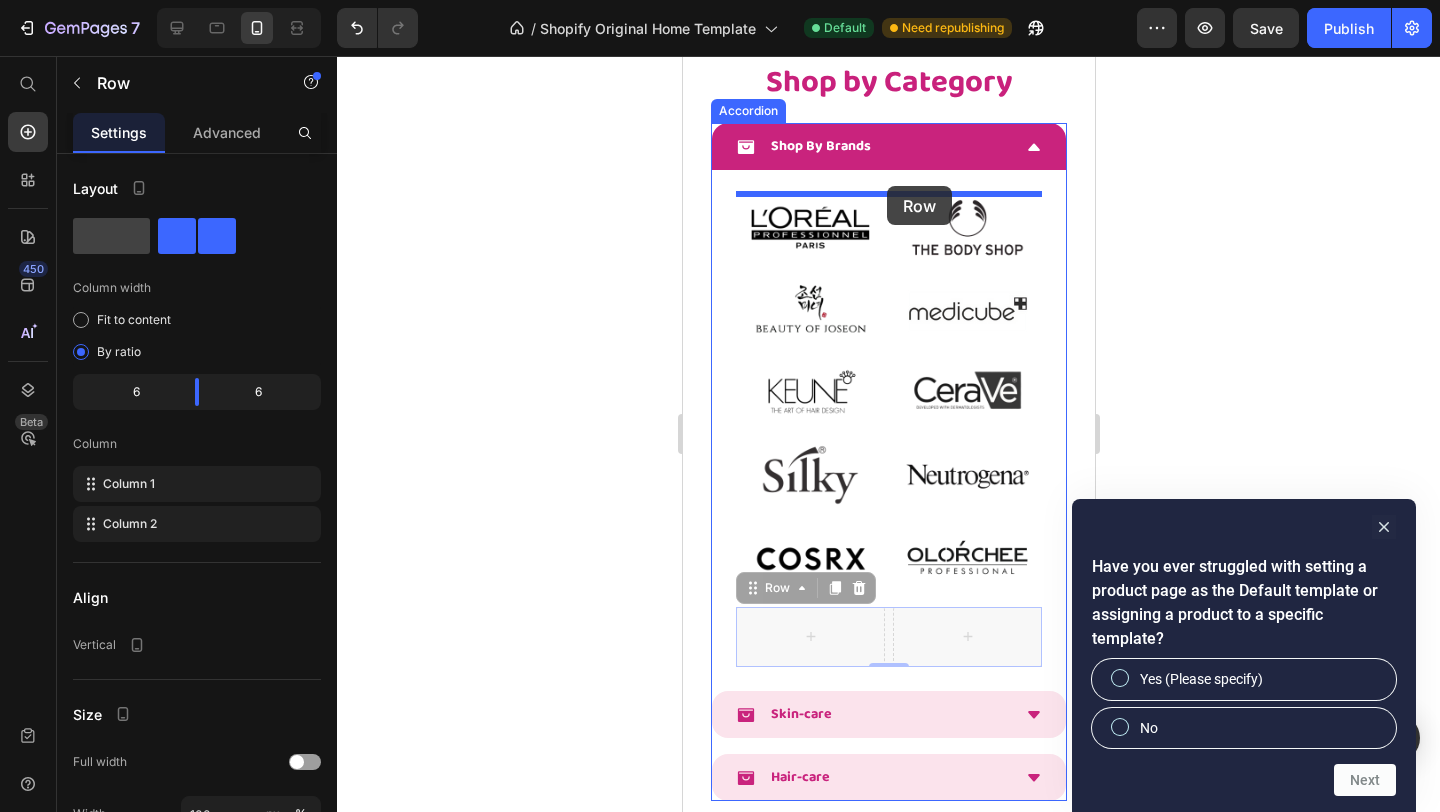 drag, startPoint x: 887, startPoint y: 641, endPoint x: 886, endPoint y: 186, distance: 455.0011 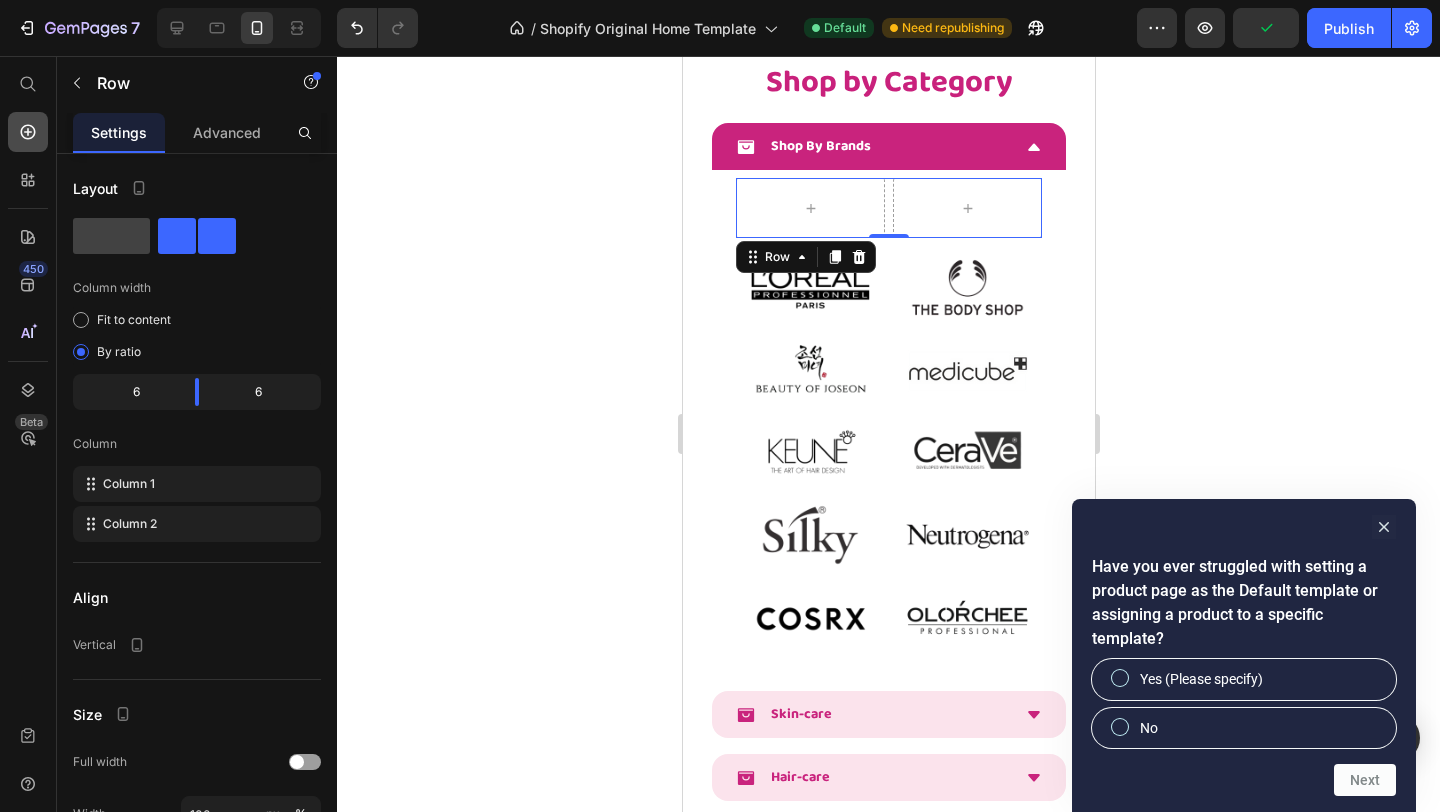 click 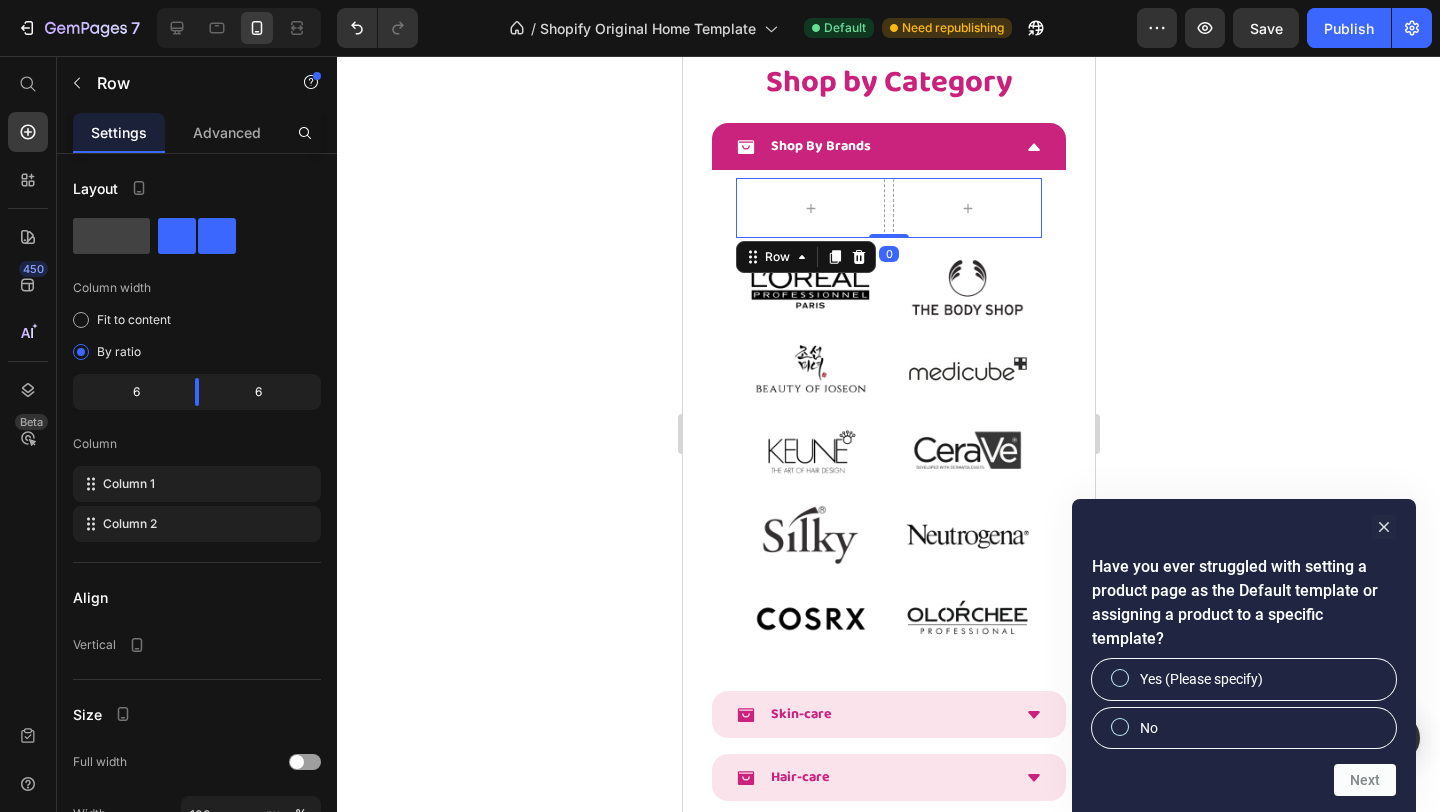 click on "Row   0" at bounding box center [888, 208] 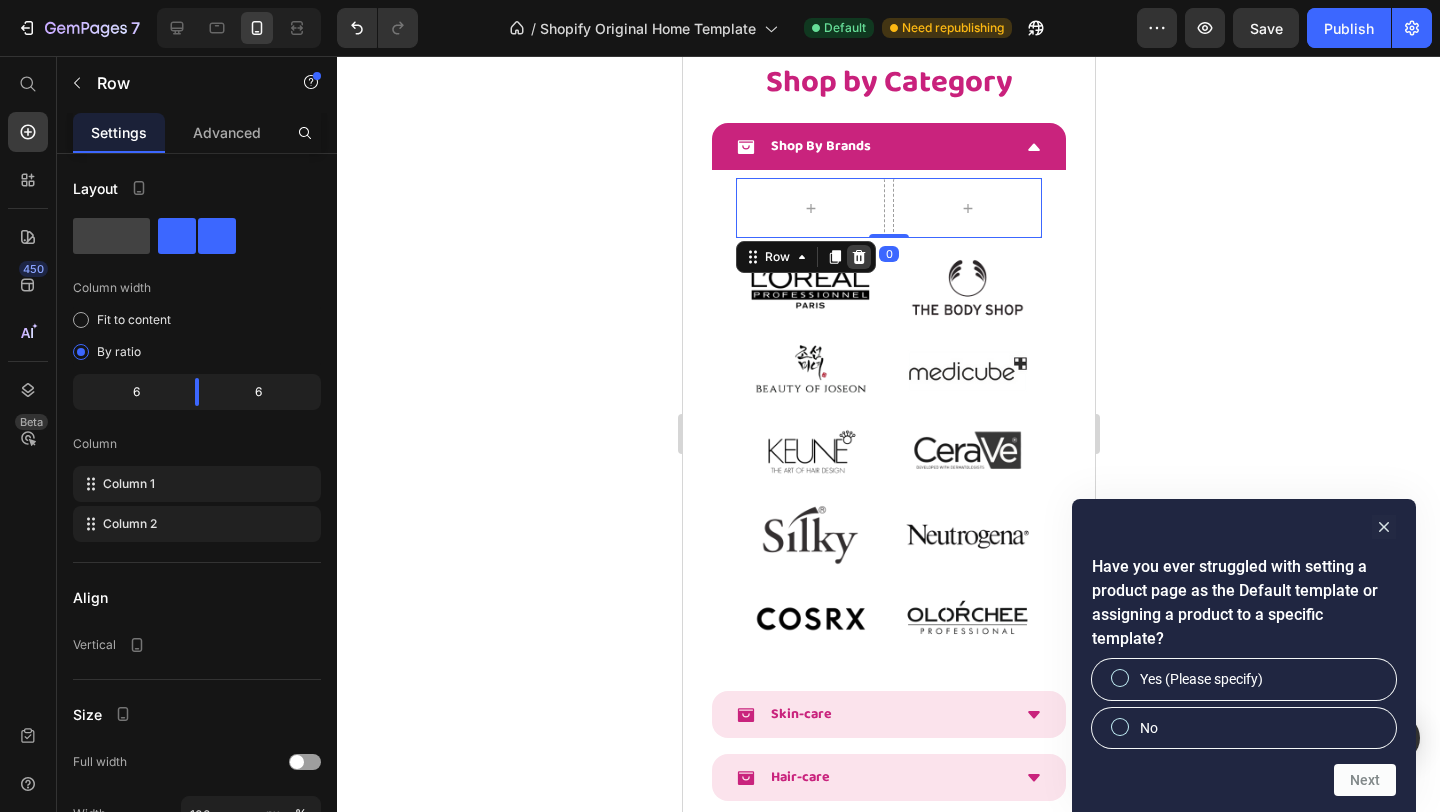 click 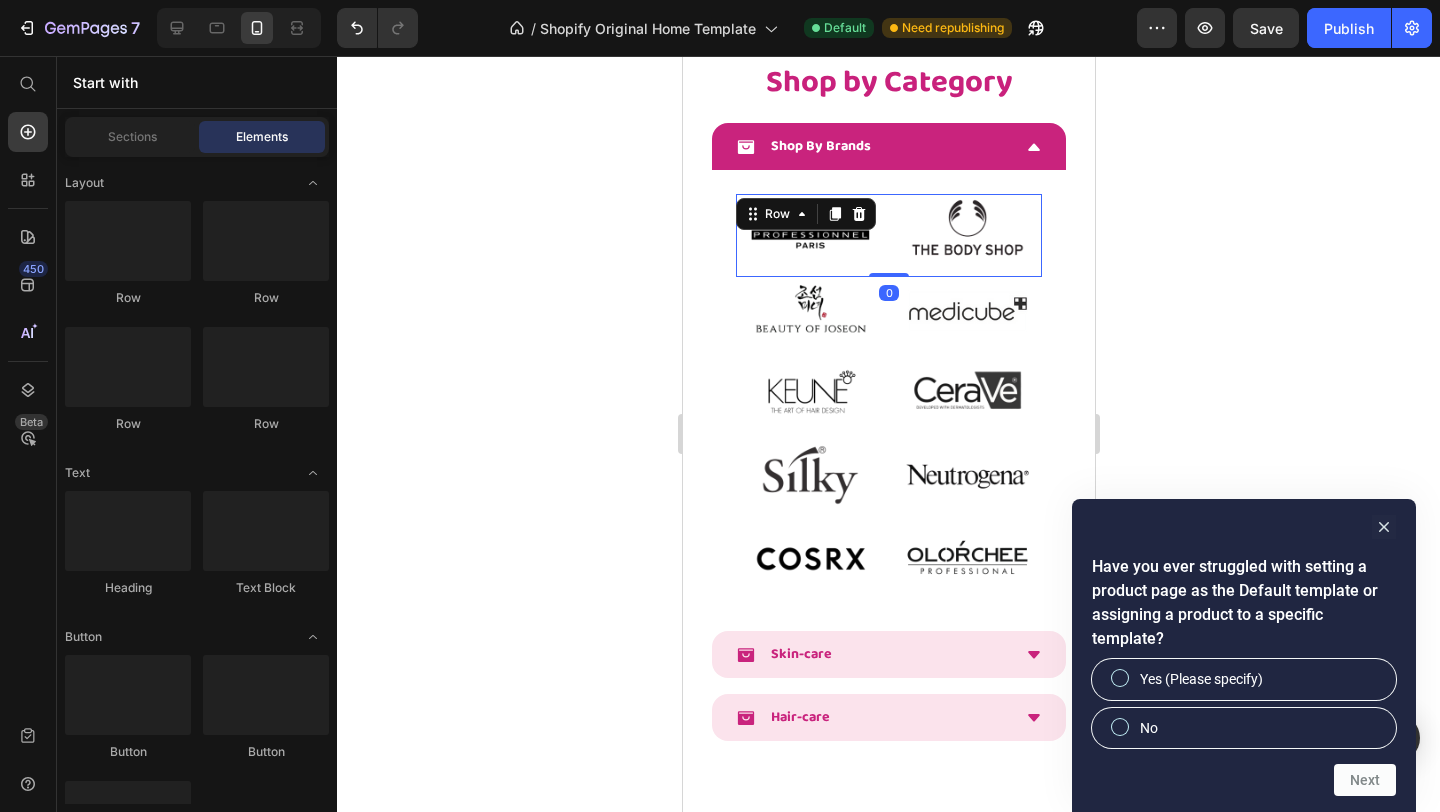 click on "Image Image Row   0" at bounding box center [888, 235] 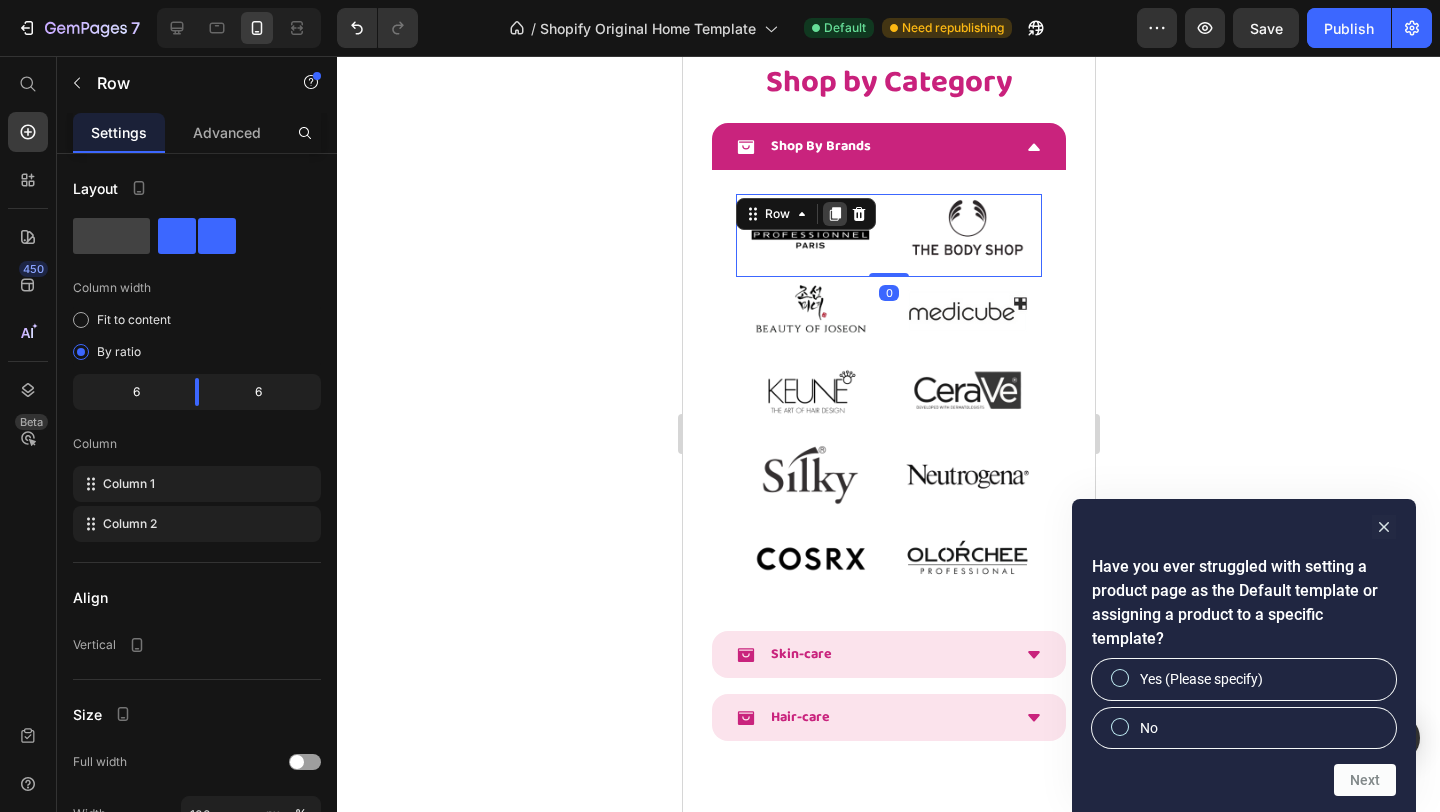 click at bounding box center (834, 214) 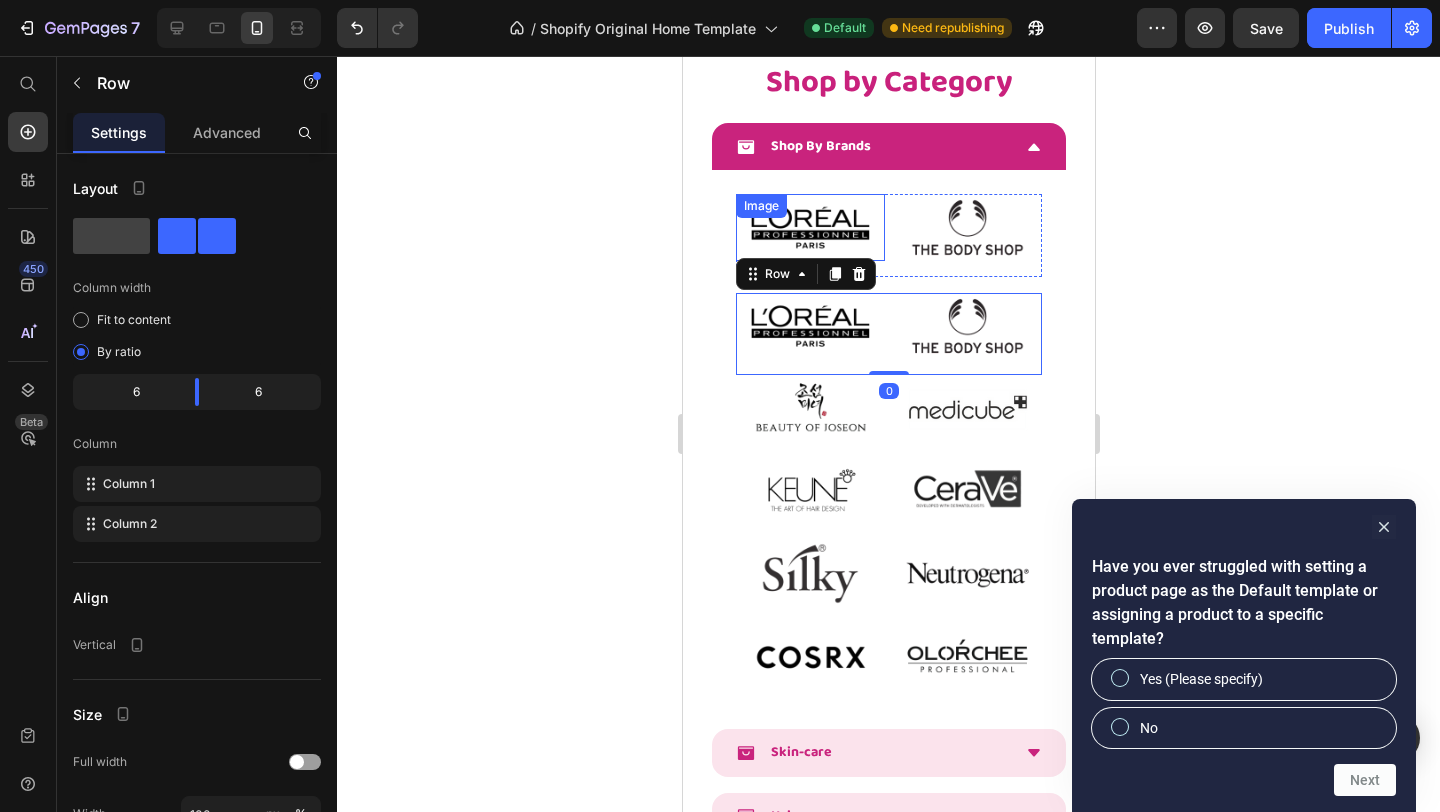 click at bounding box center [809, 227] 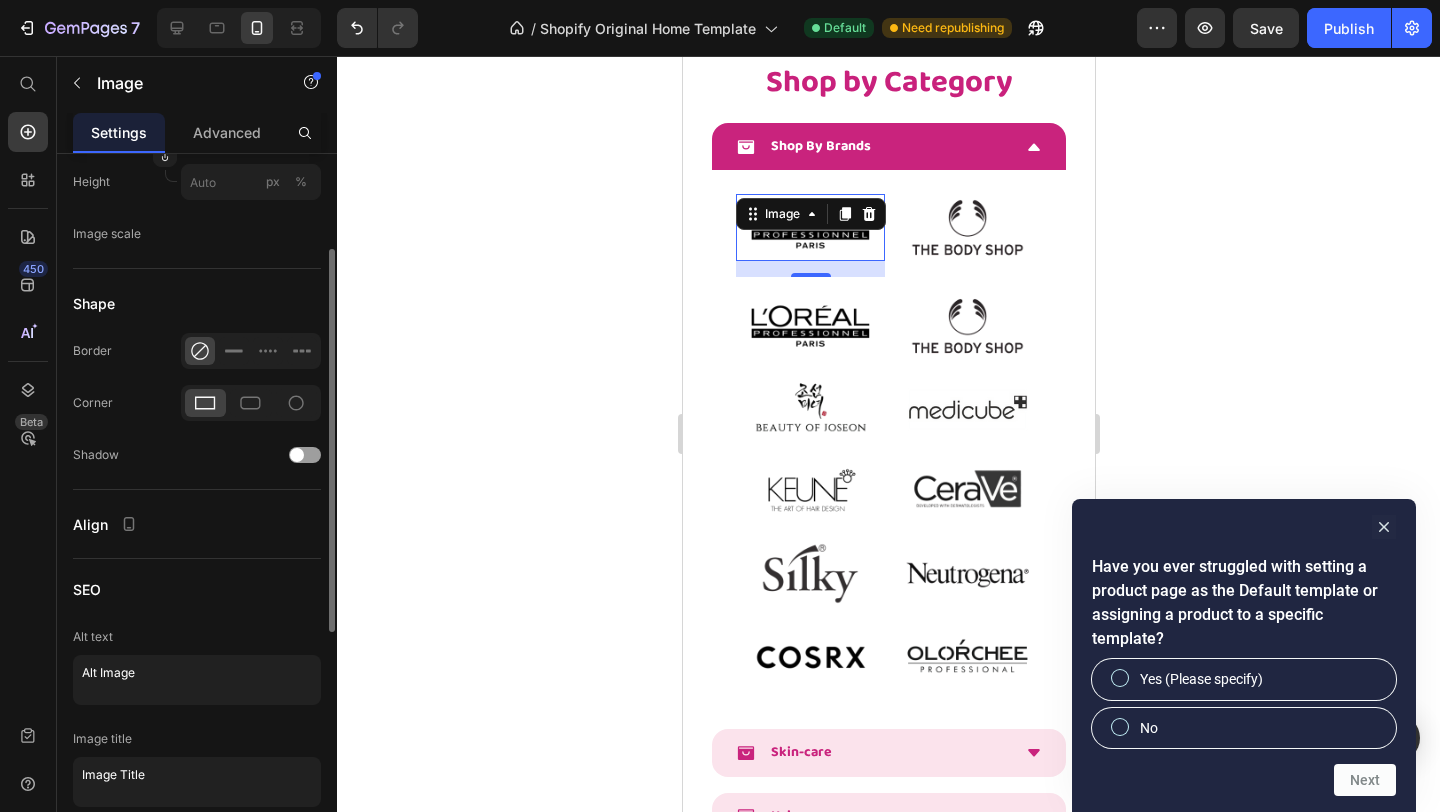 scroll, scrollTop: 0, scrollLeft: 0, axis: both 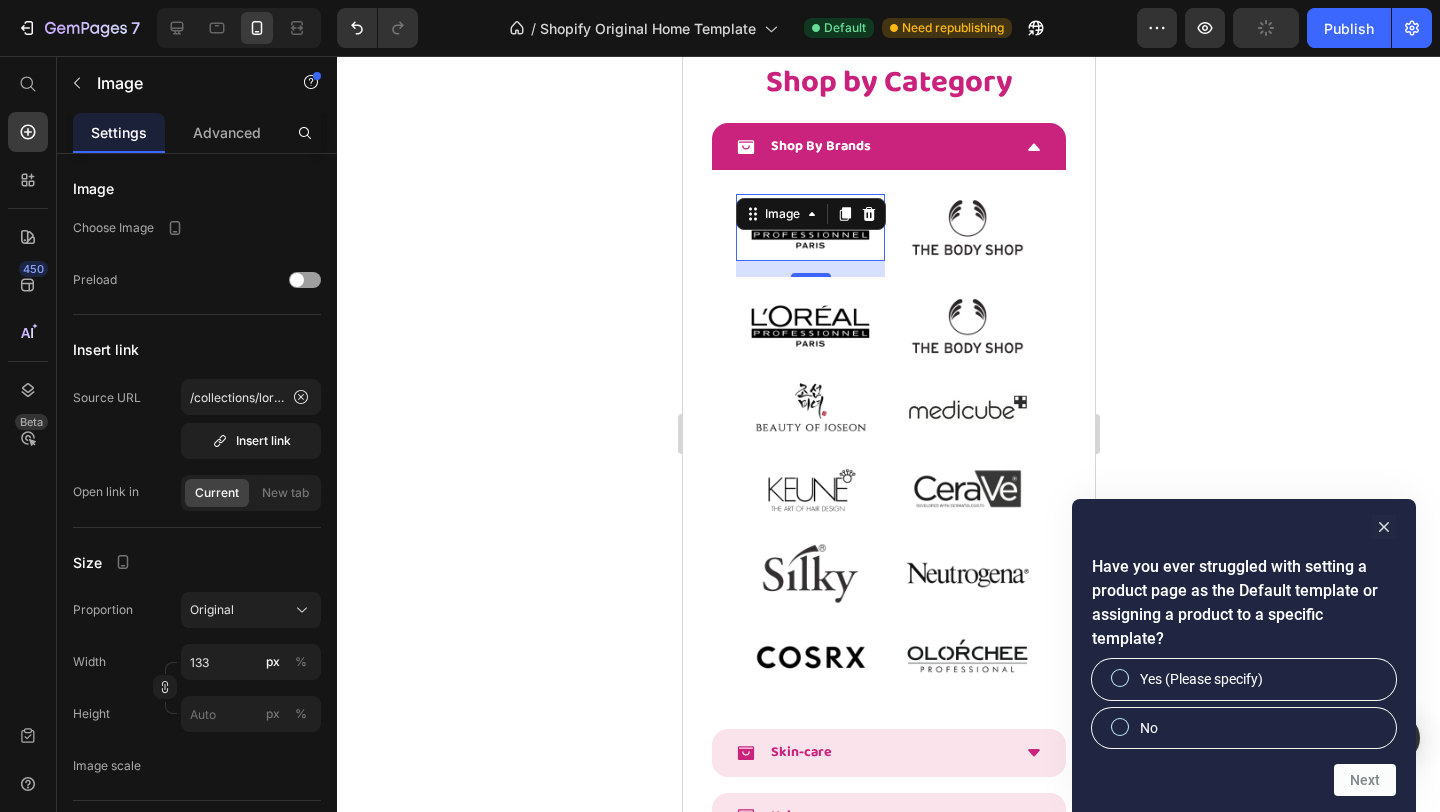 click at bounding box center (809, 227) 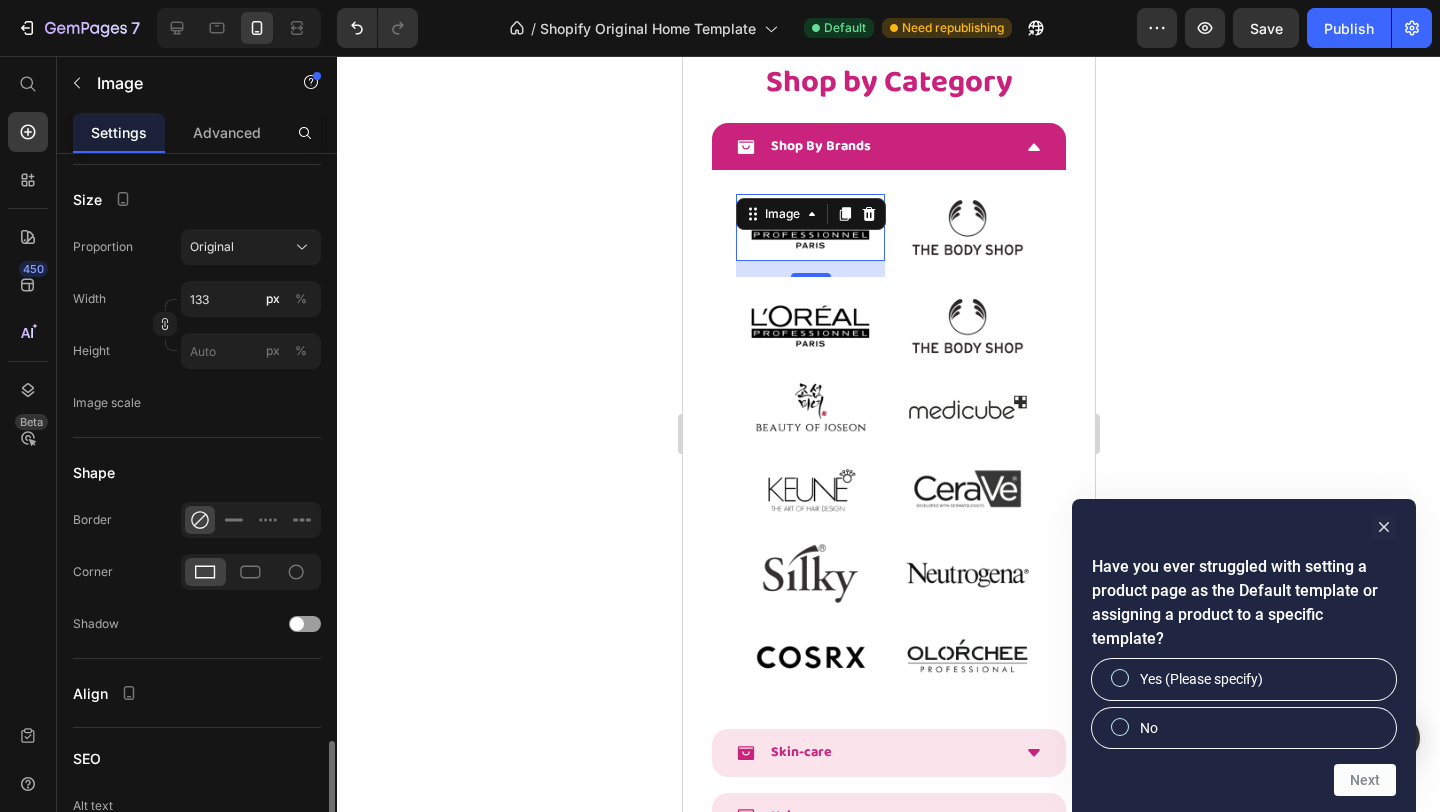 scroll, scrollTop: 0, scrollLeft: 0, axis: both 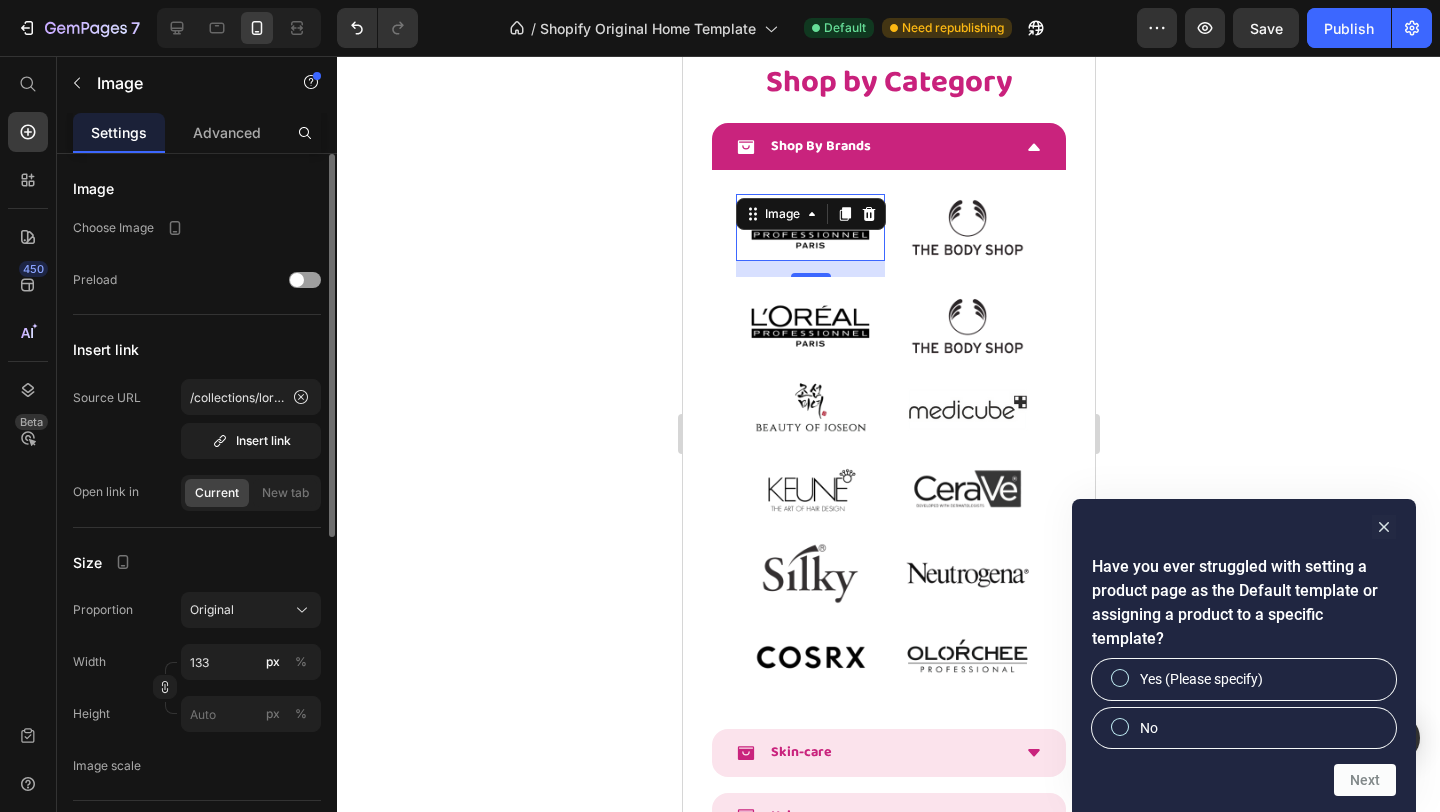 click on "Choose Image" at bounding box center [113, 228] 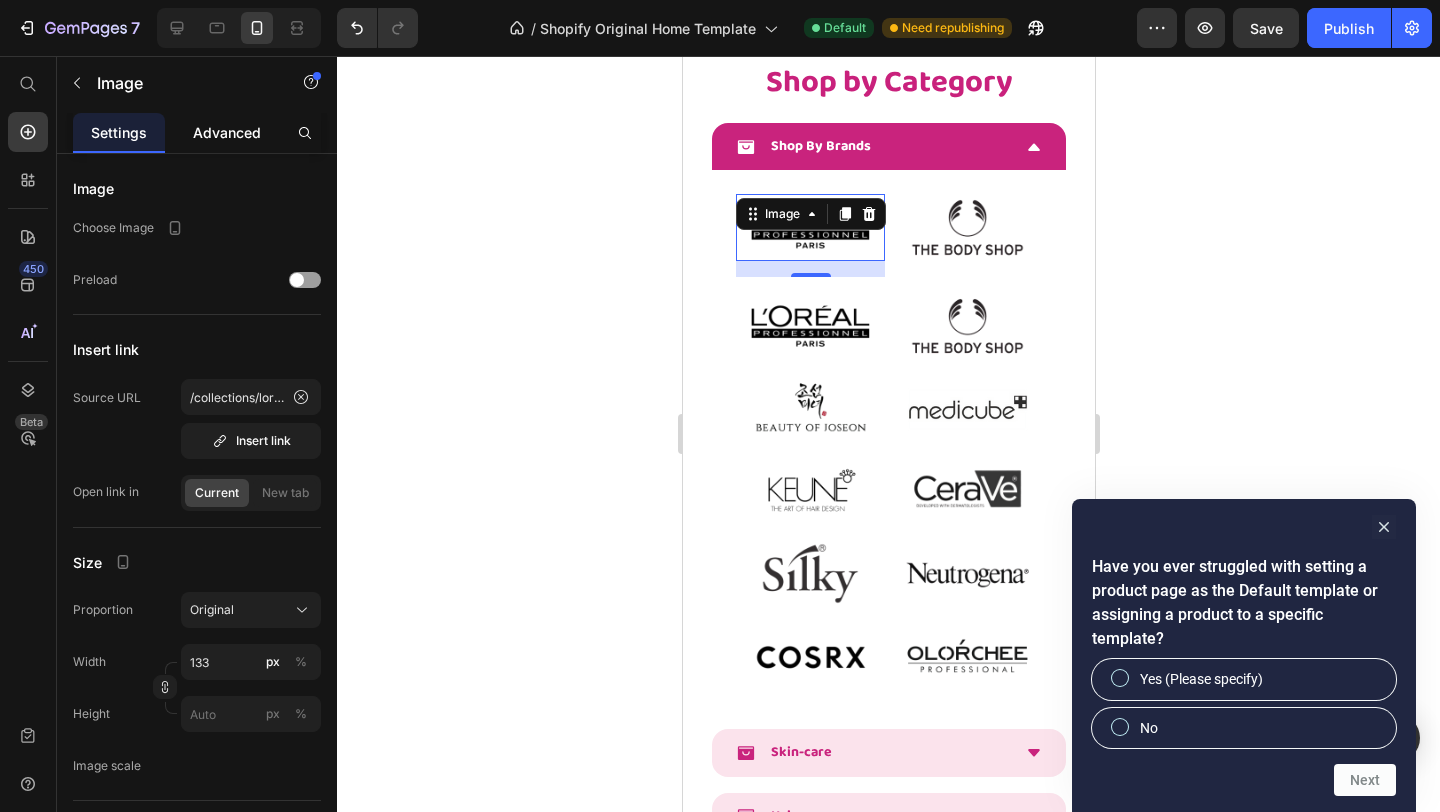 click on "Advanced" at bounding box center (227, 132) 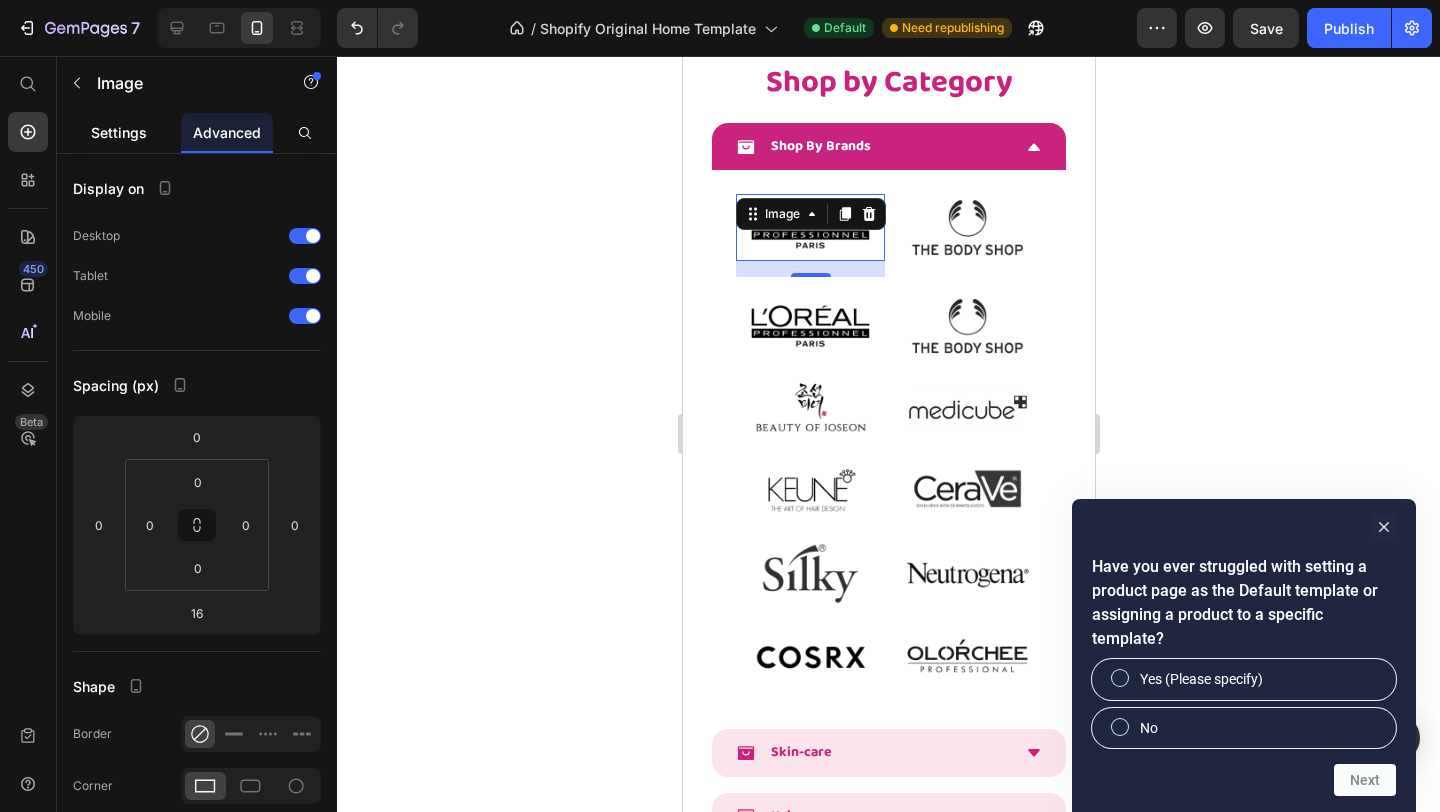 click on "Settings" at bounding box center [119, 132] 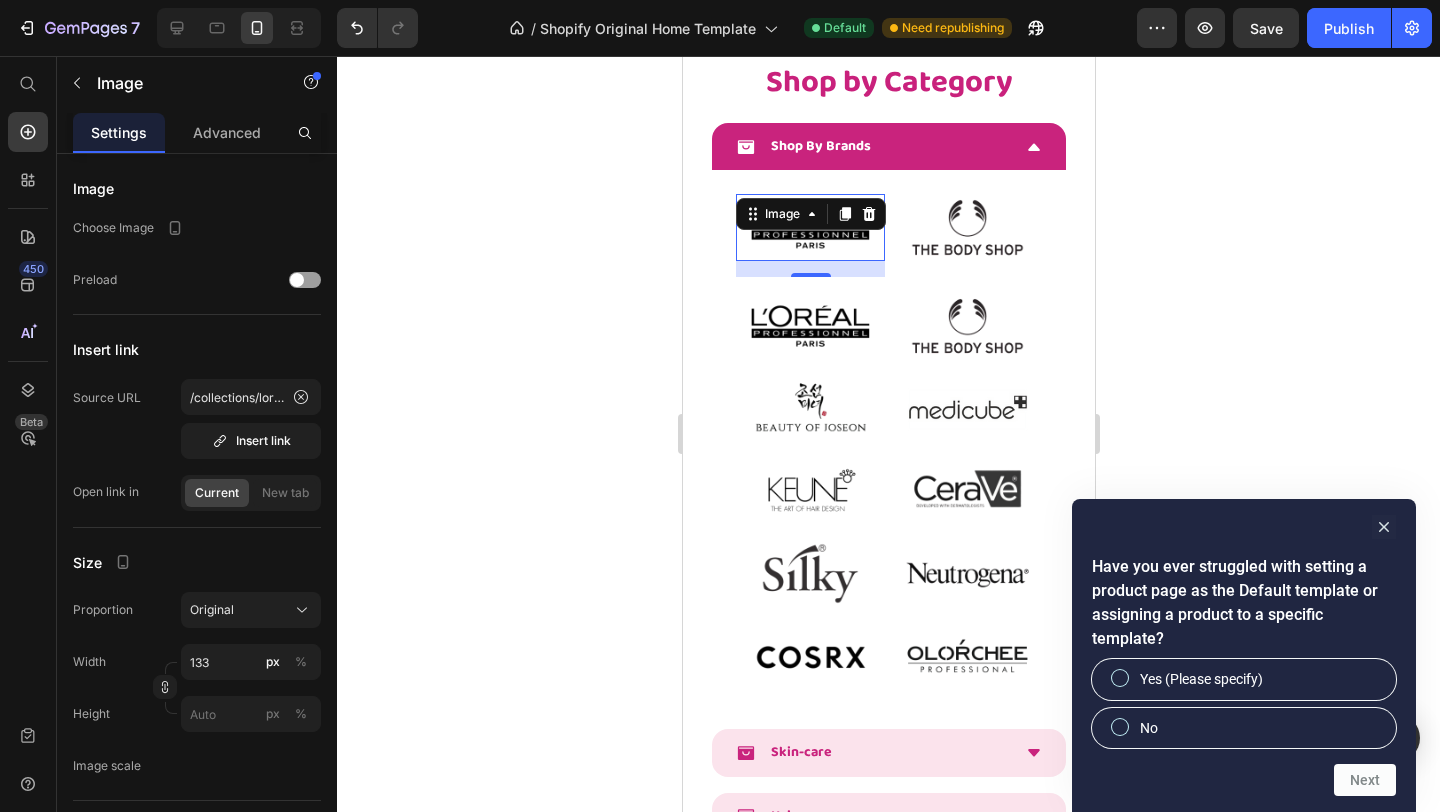 click at bounding box center [809, 227] 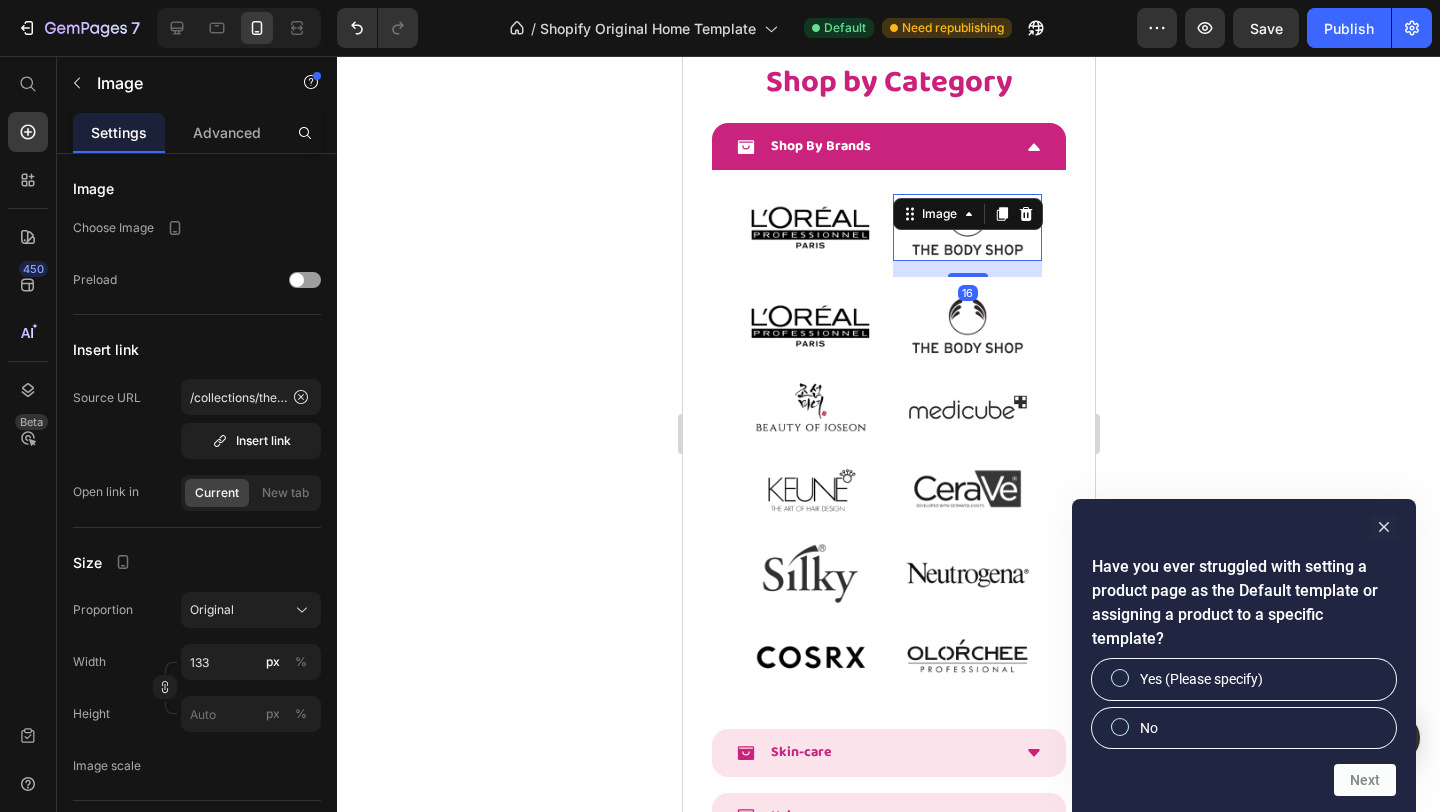 click at bounding box center [966, 227] 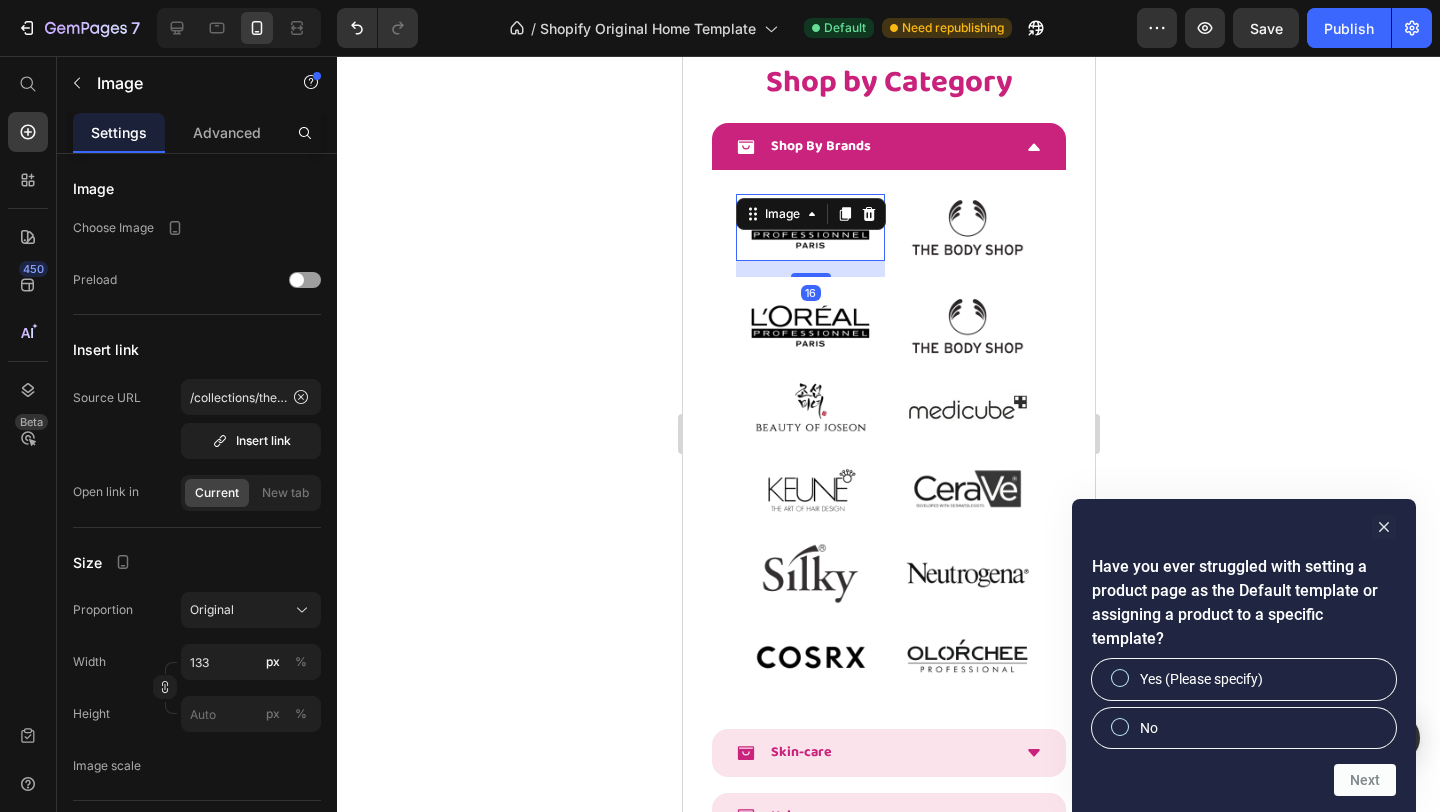 click at bounding box center [809, 227] 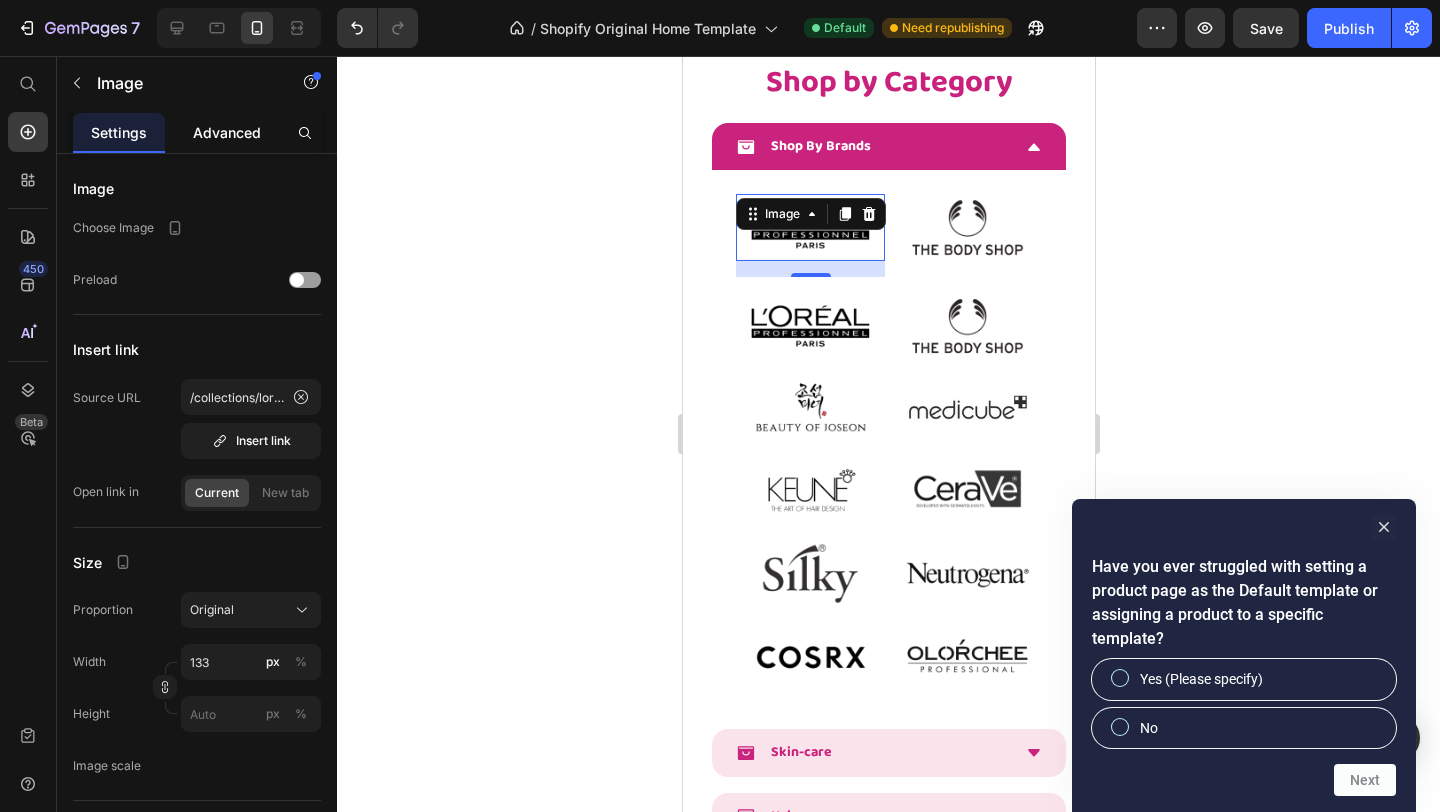 click on "Advanced" at bounding box center [227, 132] 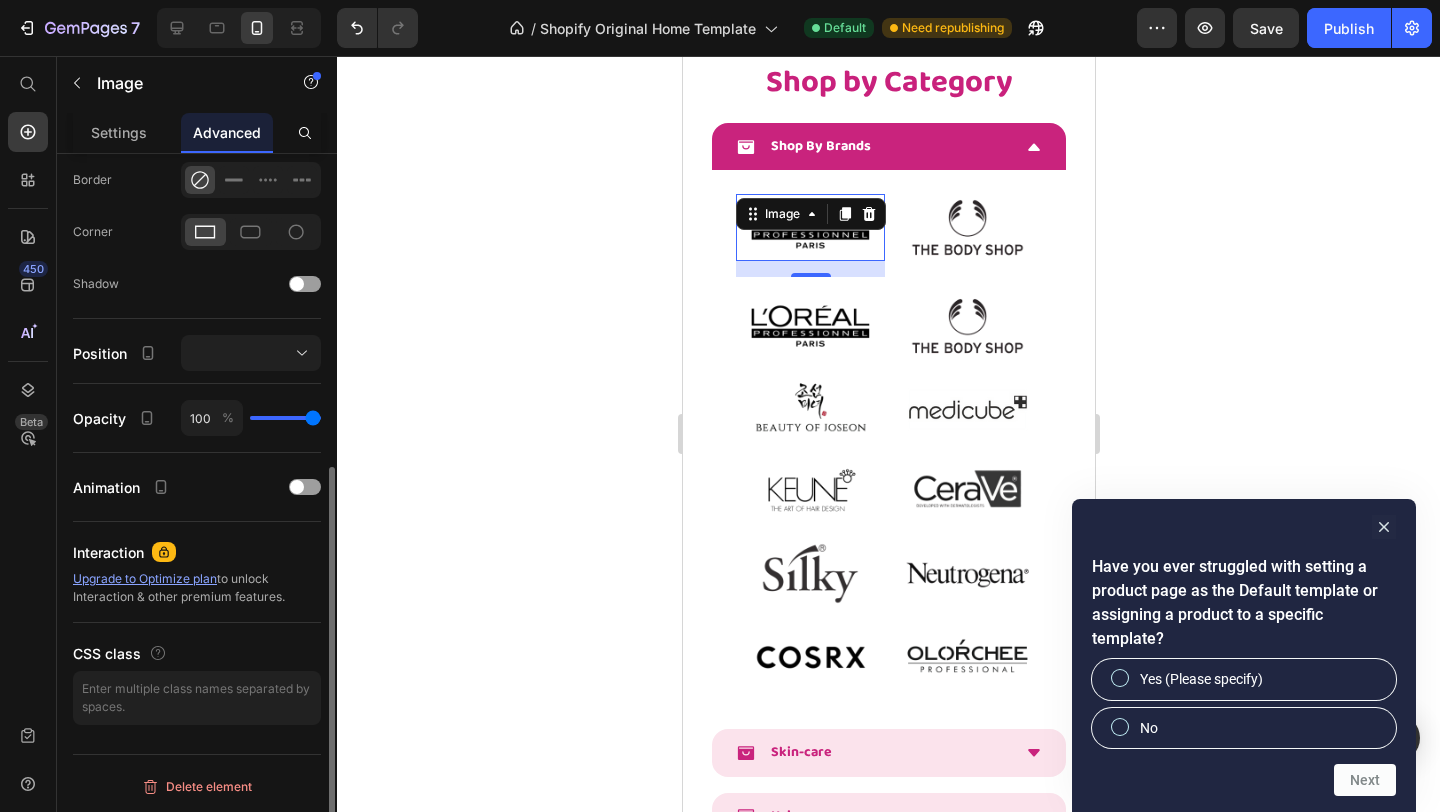 scroll, scrollTop: 0, scrollLeft: 0, axis: both 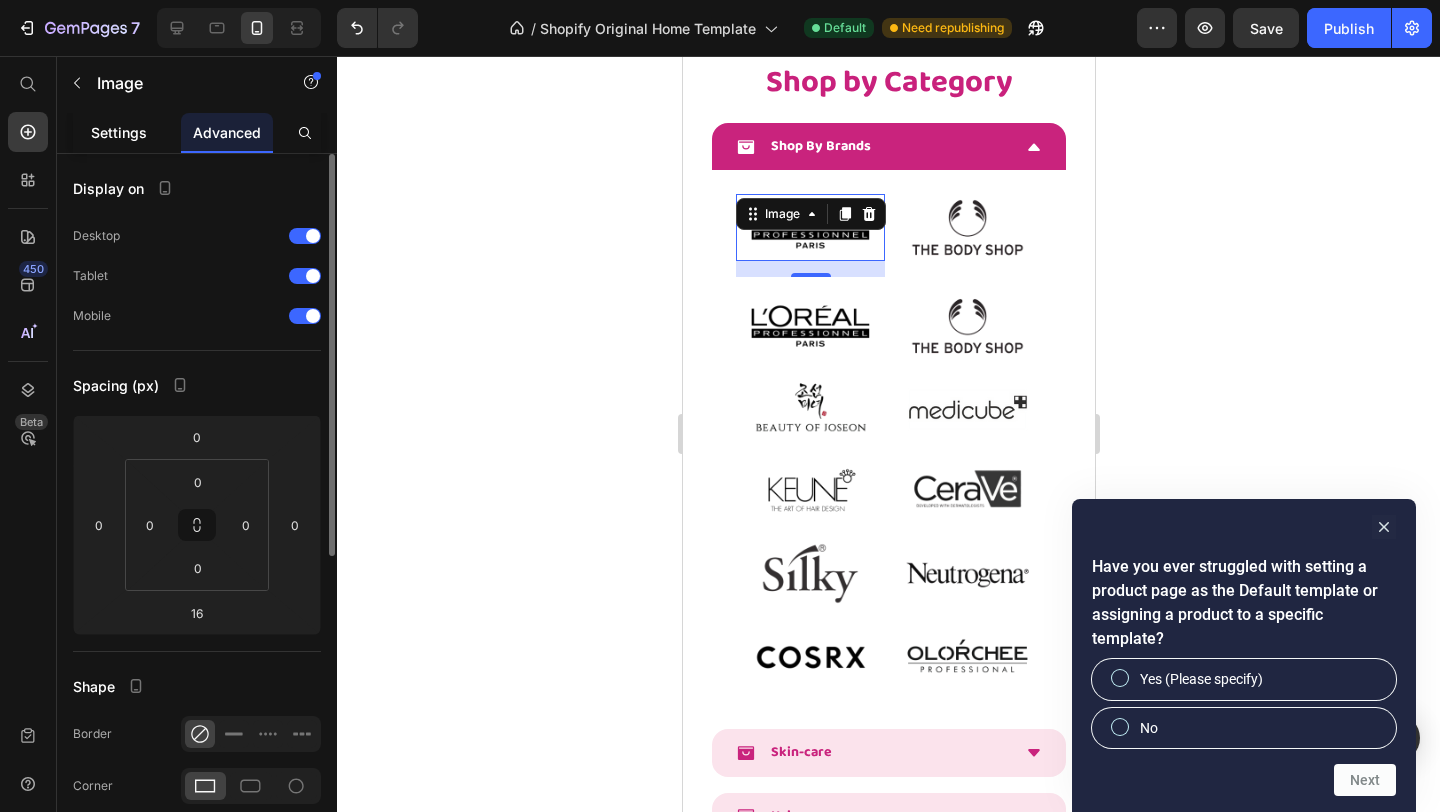 click on "Settings" at bounding box center [119, 132] 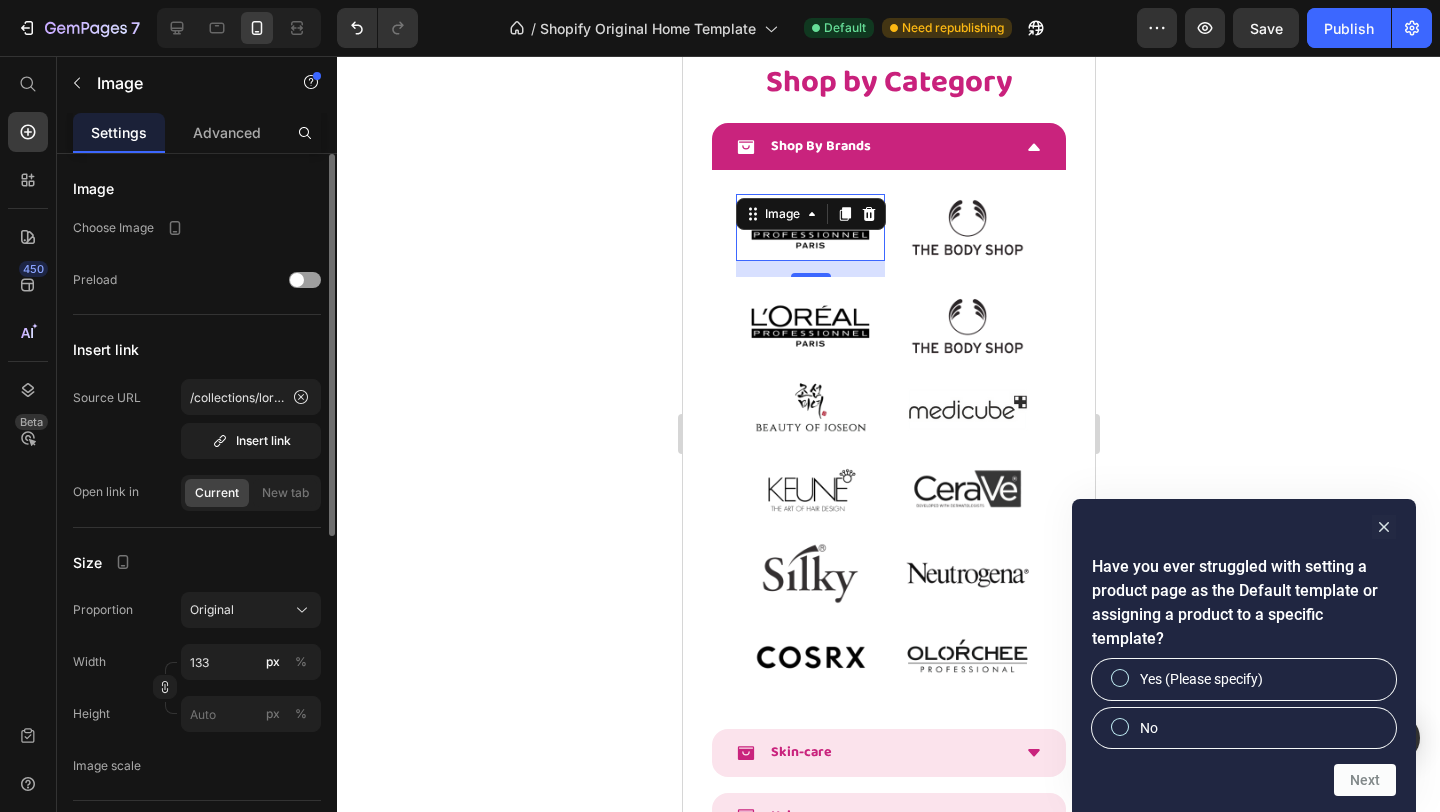 click on "Choose Image" at bounding box center (113, 228) 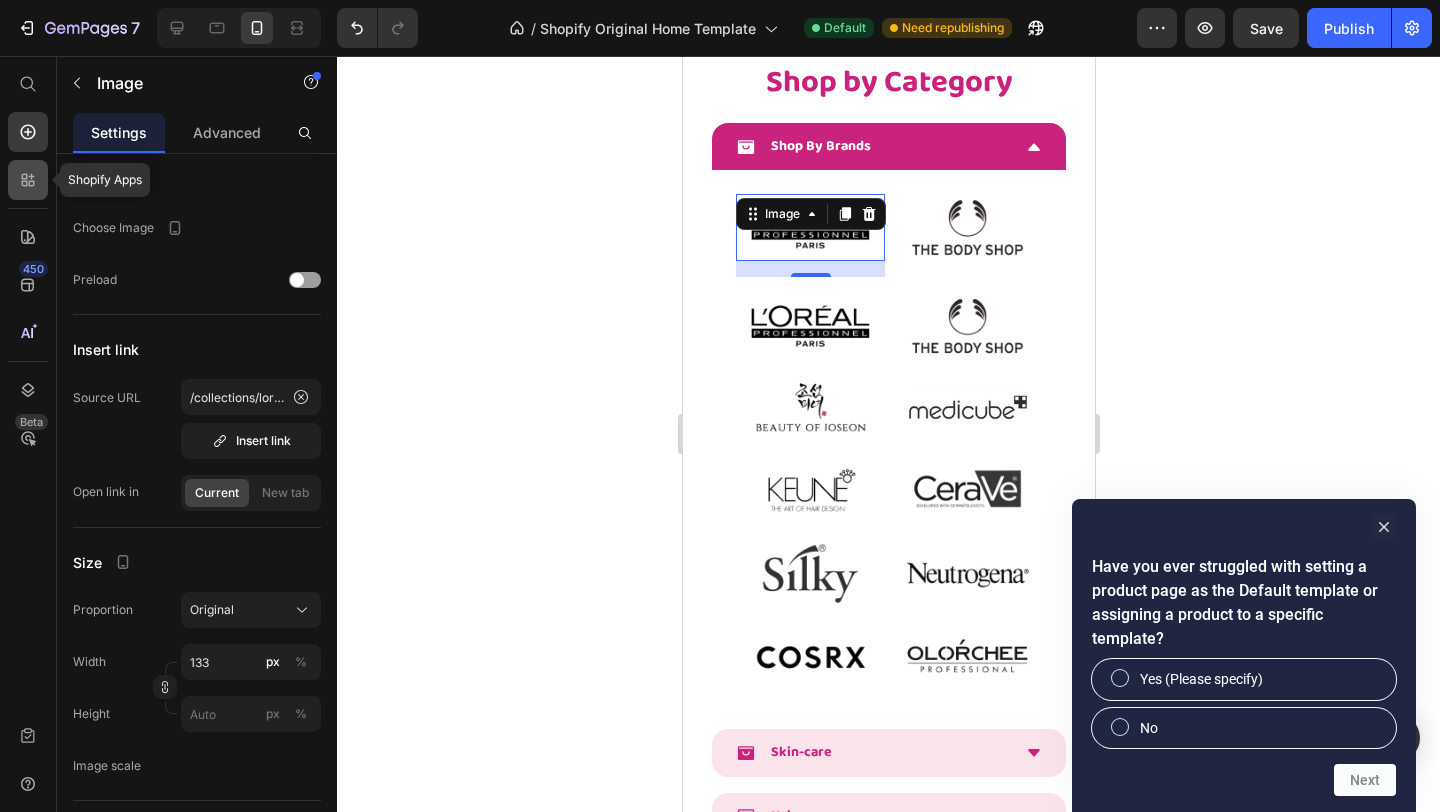 click 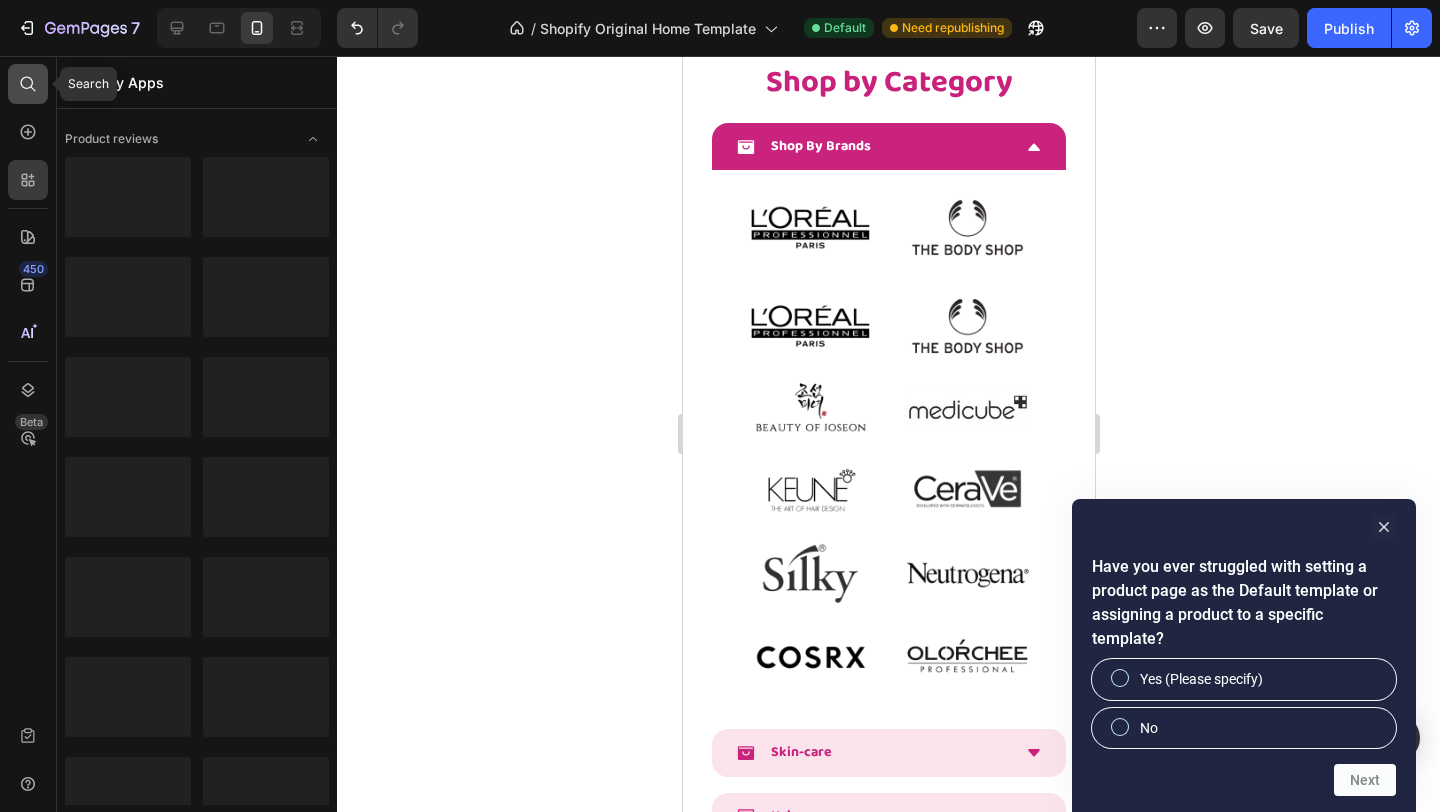 click 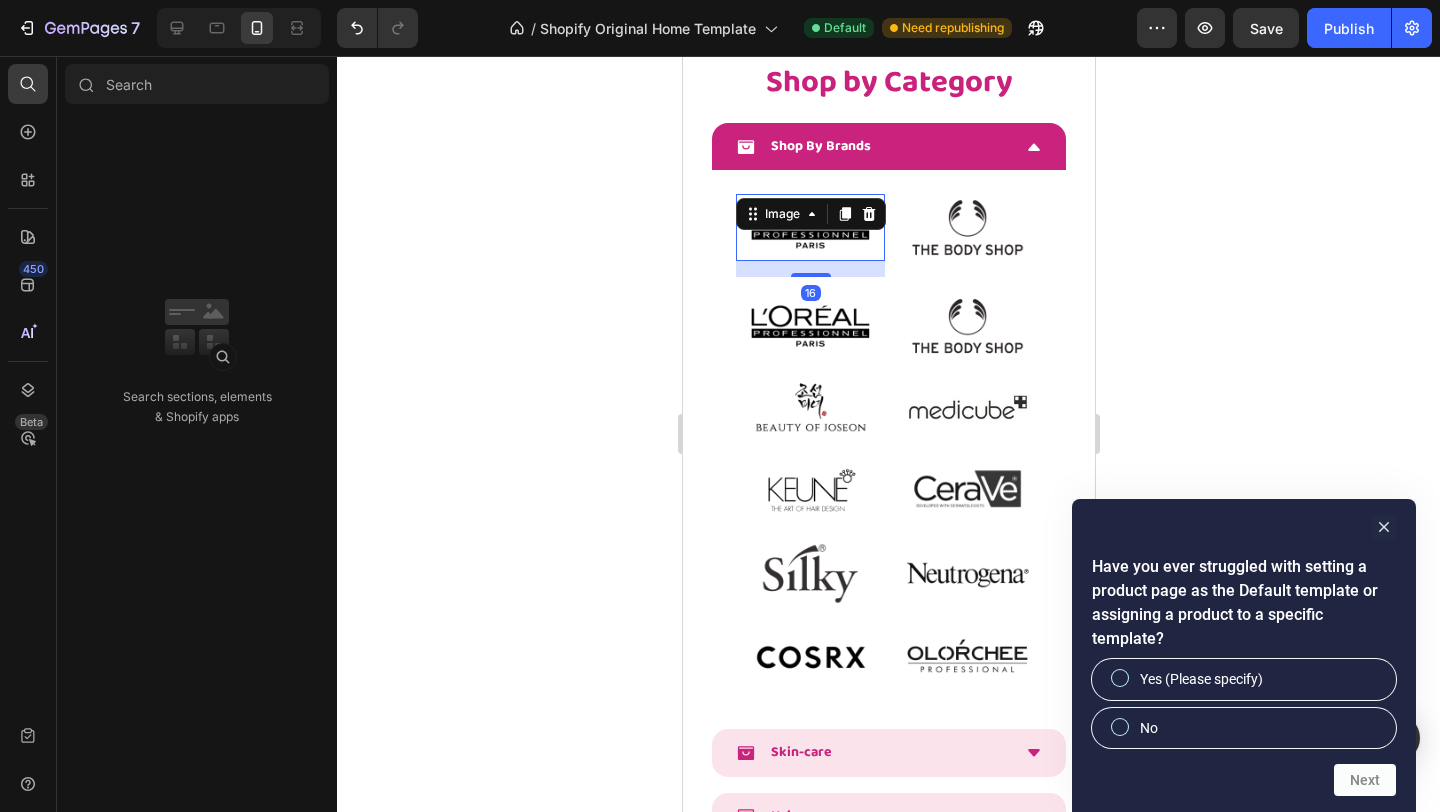 click at bounding box center [809, 227] 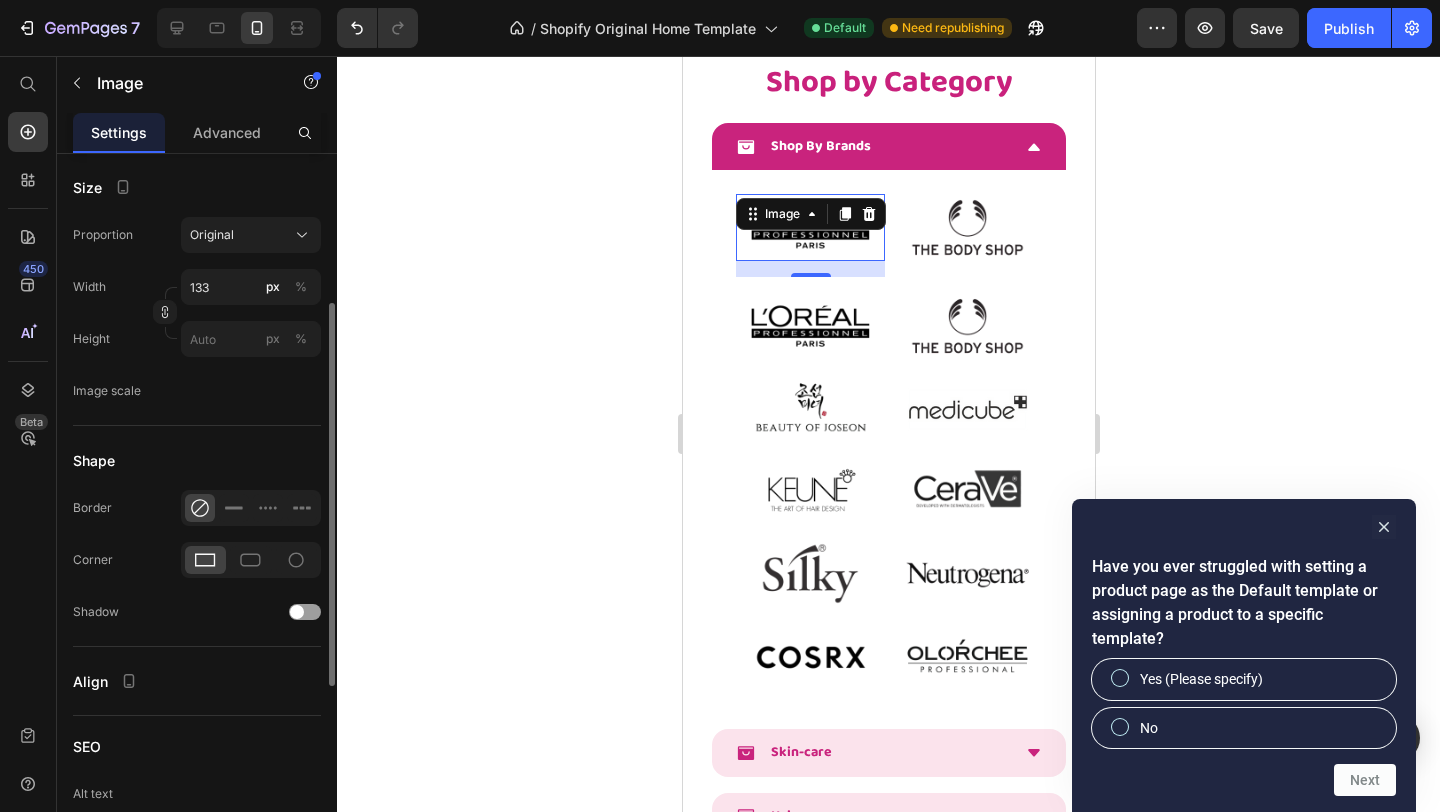 scroll, scrollTop: 339, scrollLeft: 0, axis: vertical 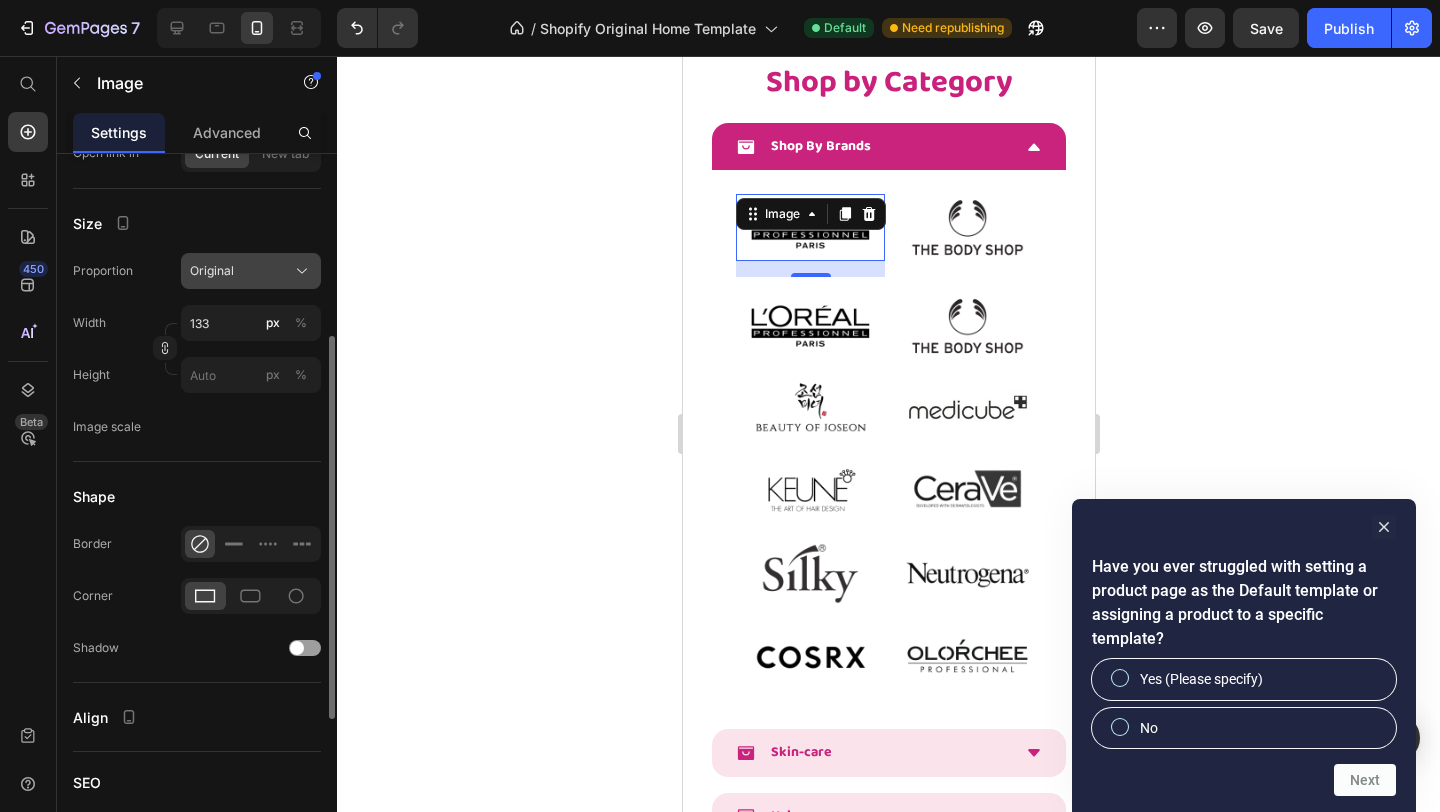 click on "Original" 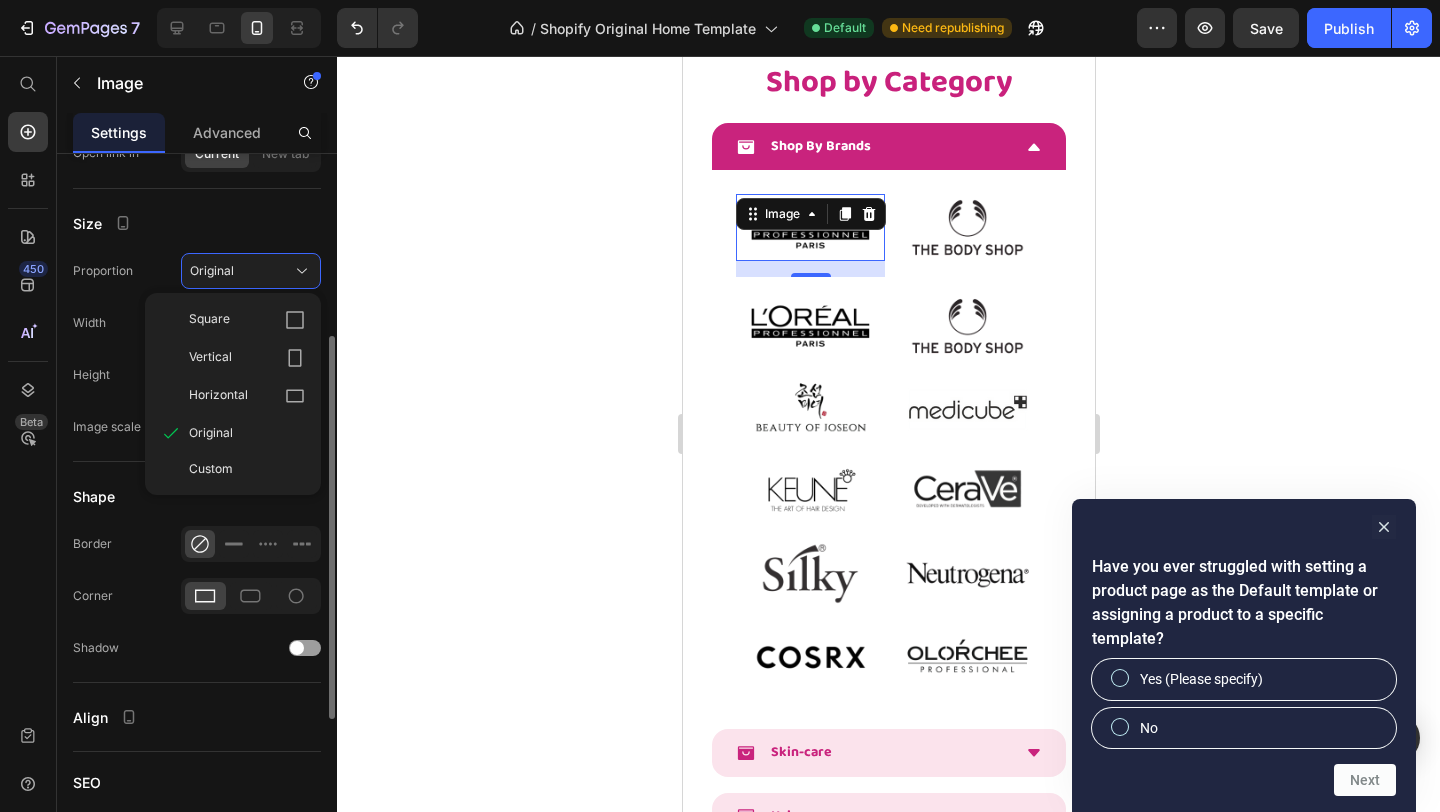 click on "Size" at bounding box center [197, 223] 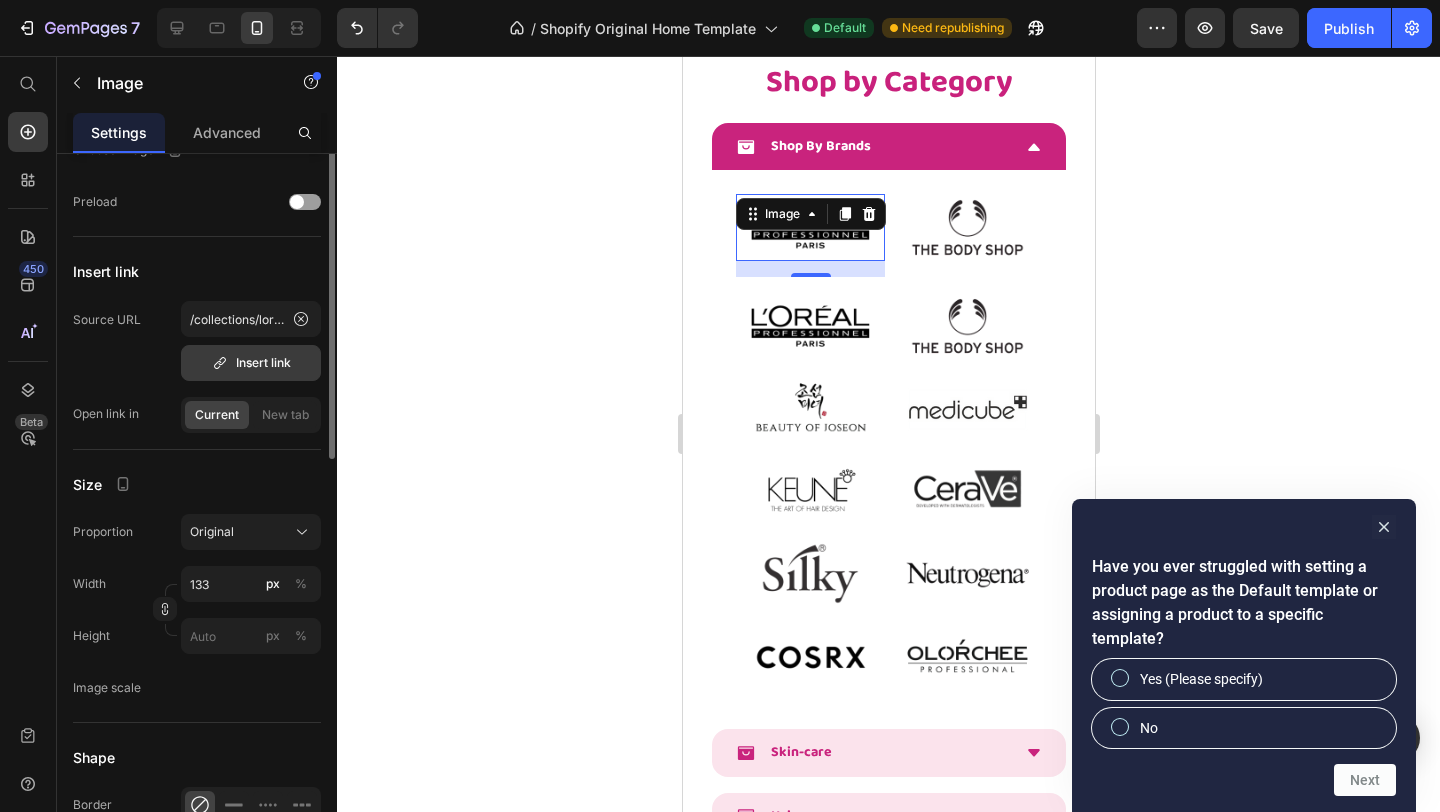 scroll, scrollTop: 0, scrollLeft: 0, axis: both 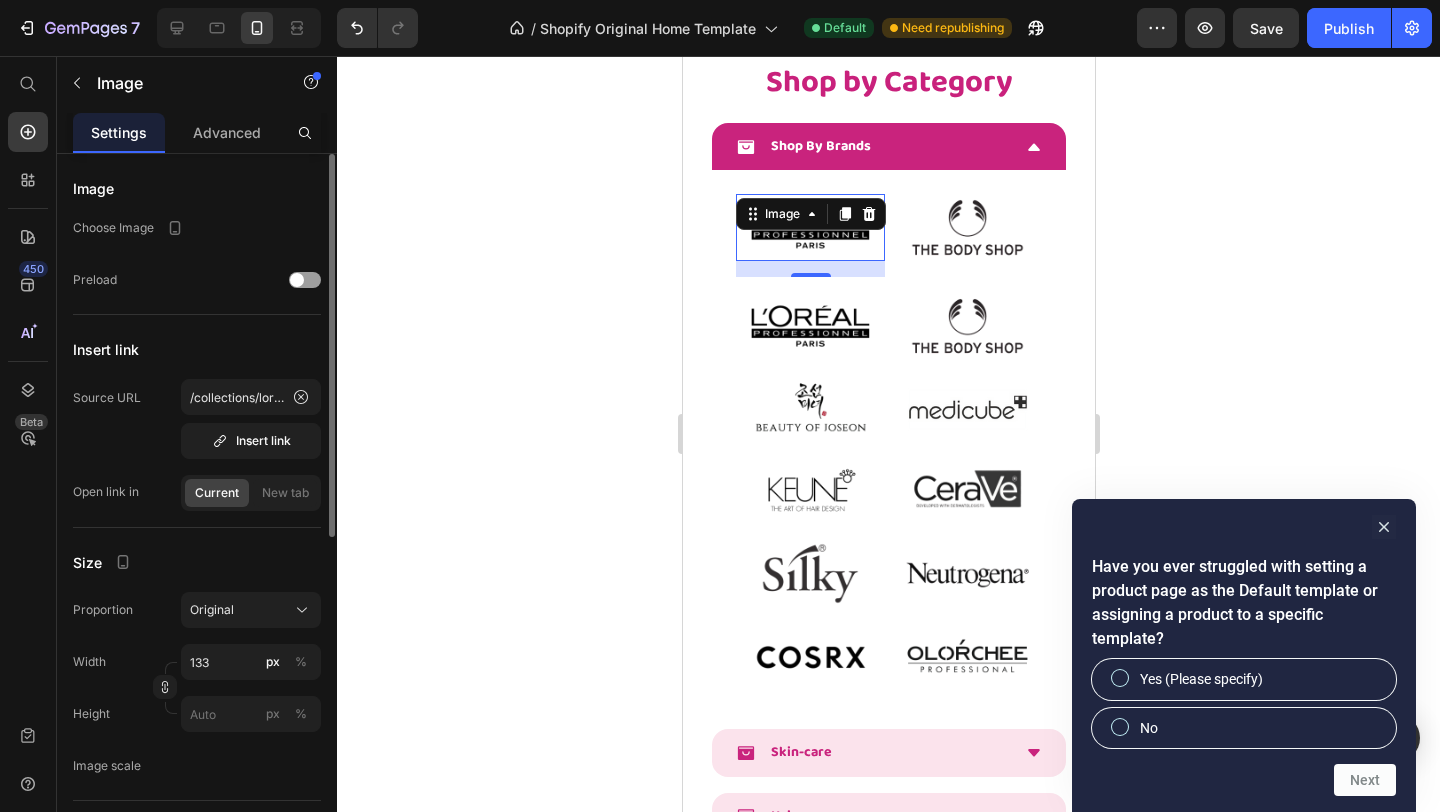 click on "Choose Image" at bounding box center (113, 228) 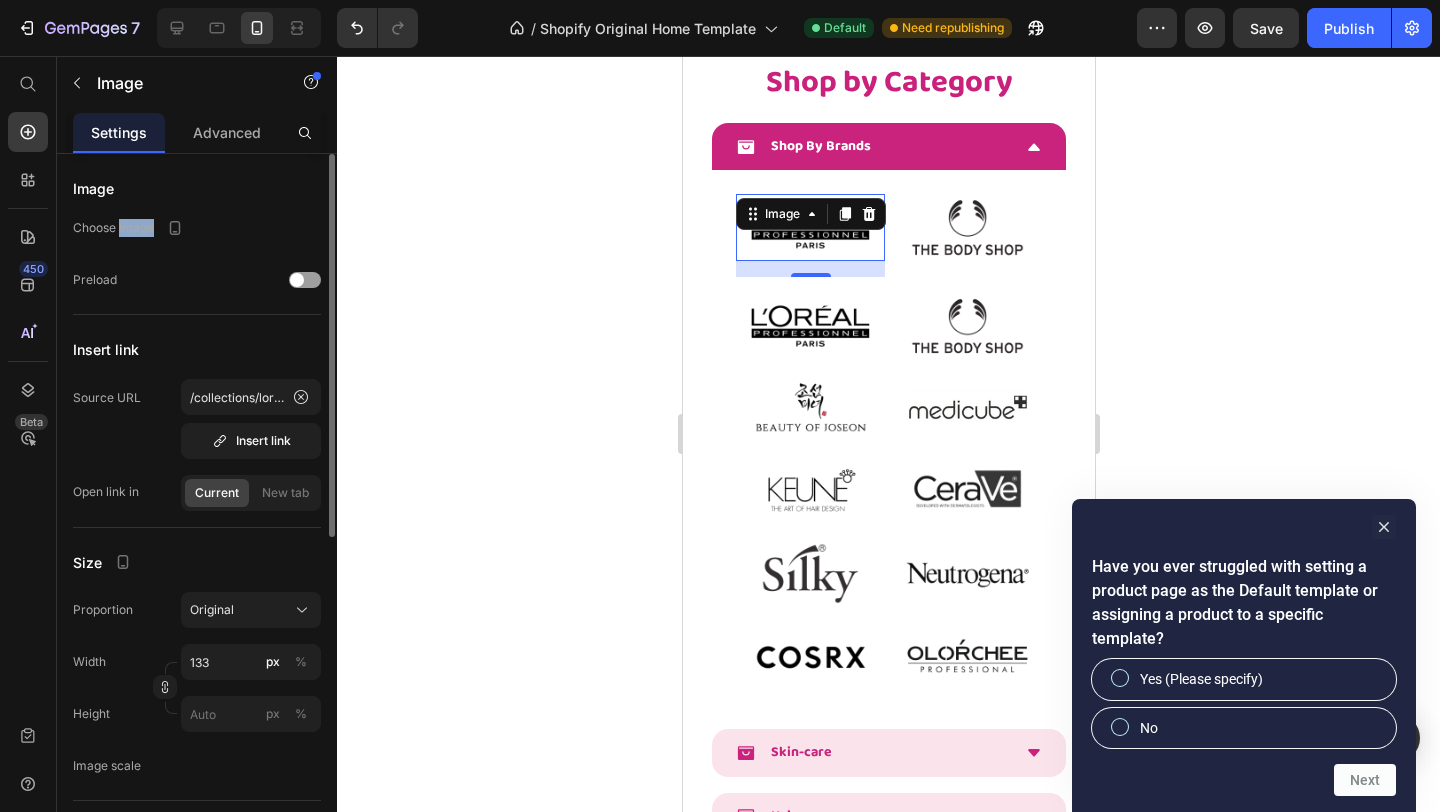 click on "Choose Image" at bounding box center (113, 228) 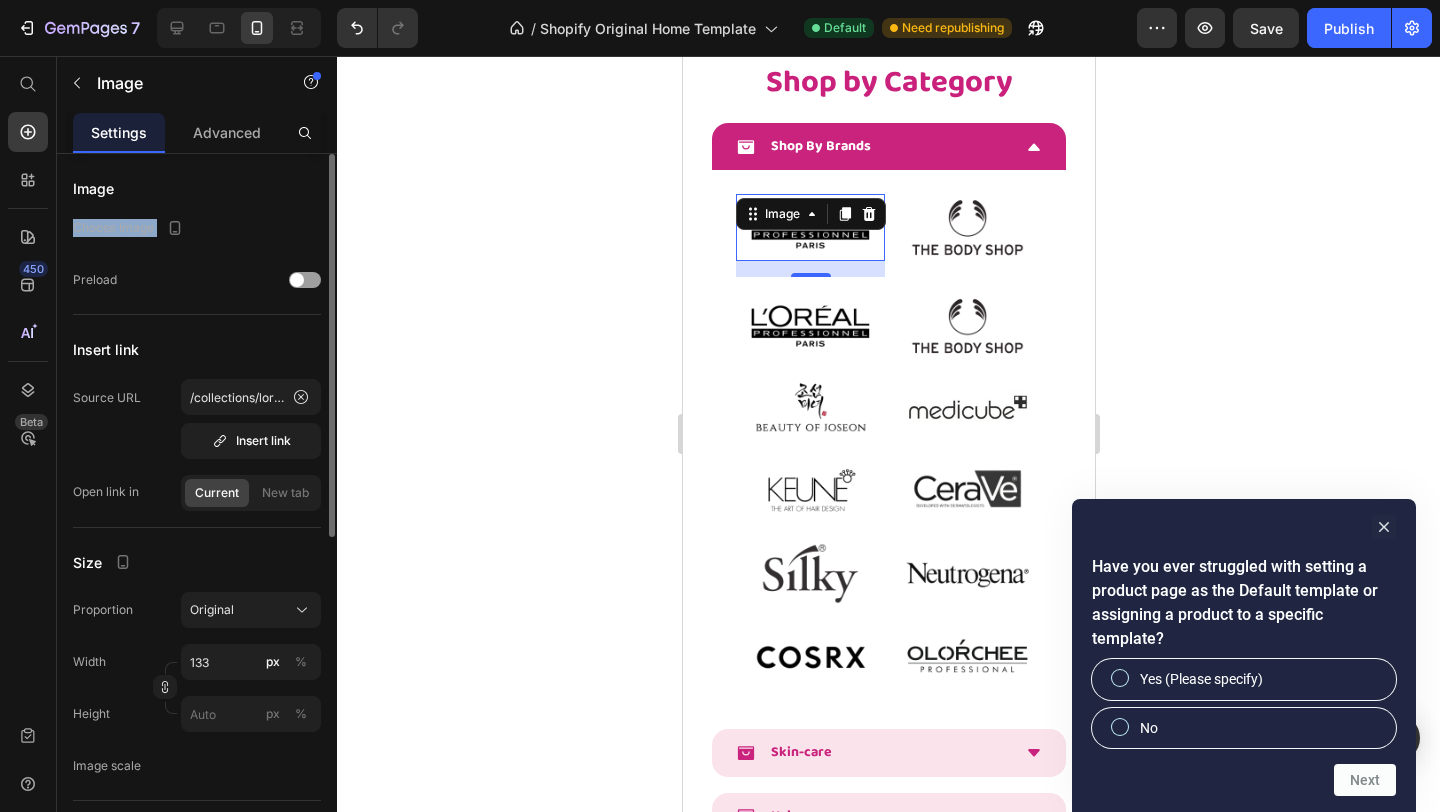 click on "Choose Image" at bounding box center [113, 228] 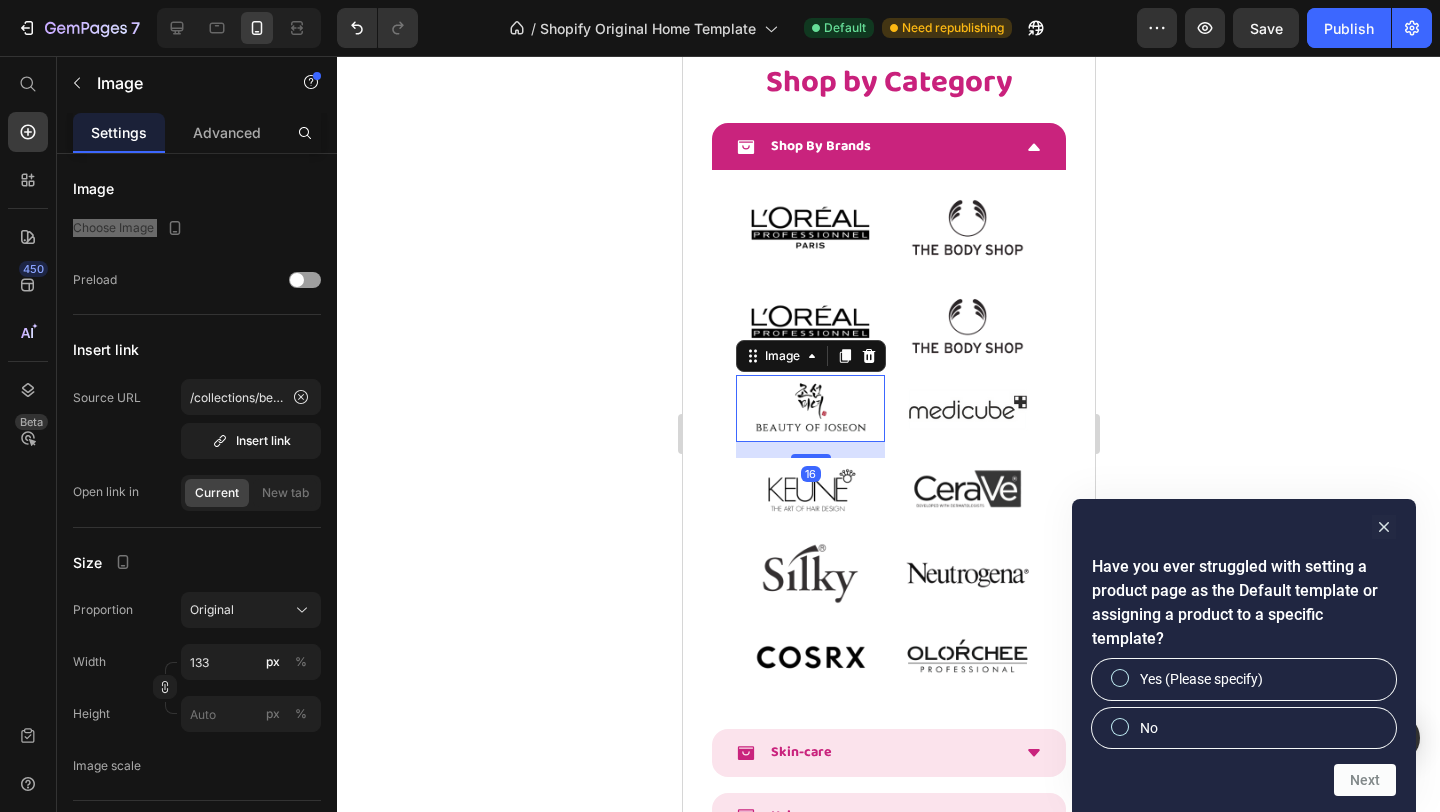 click at bounding box center (809, 408) 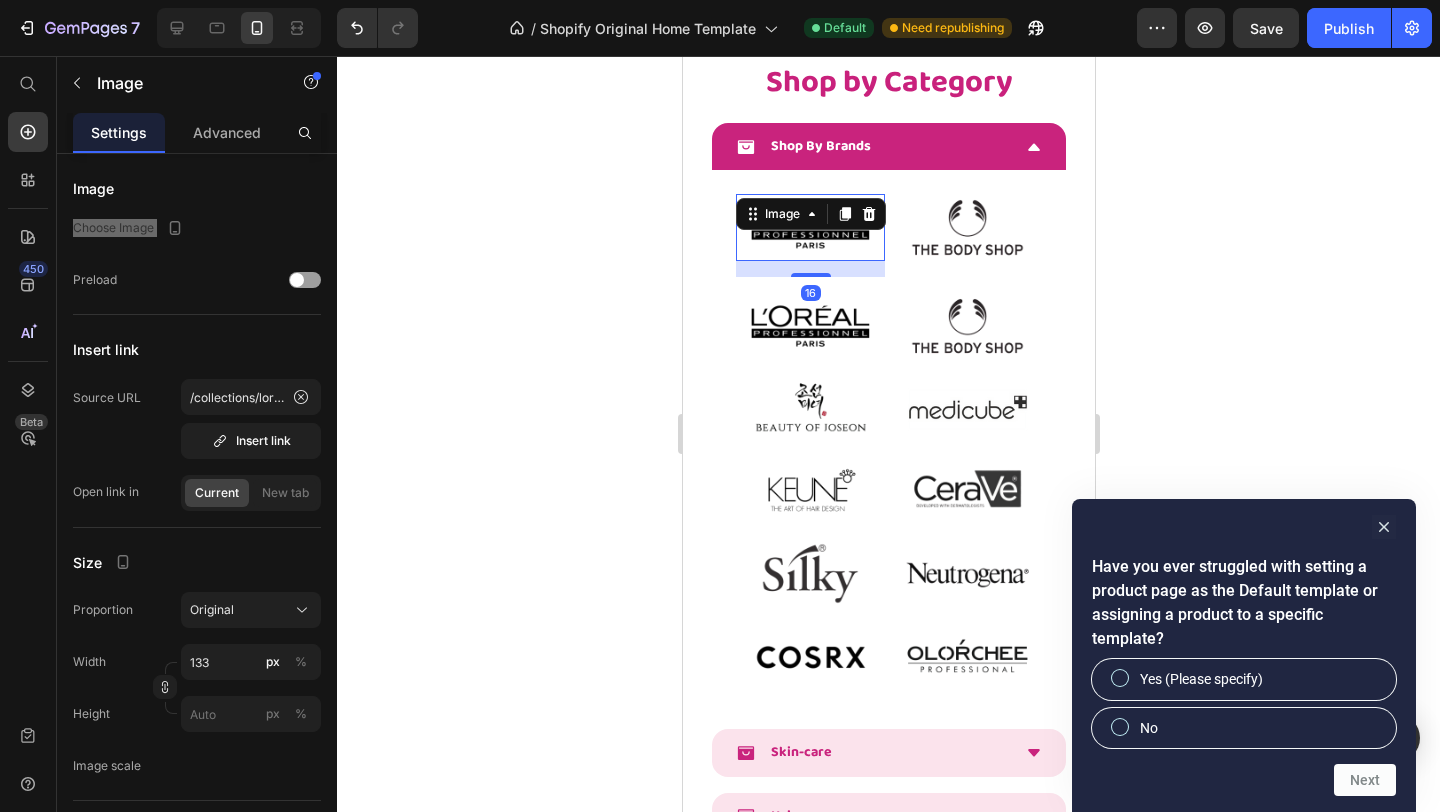 click at bounding box center [809, 227] 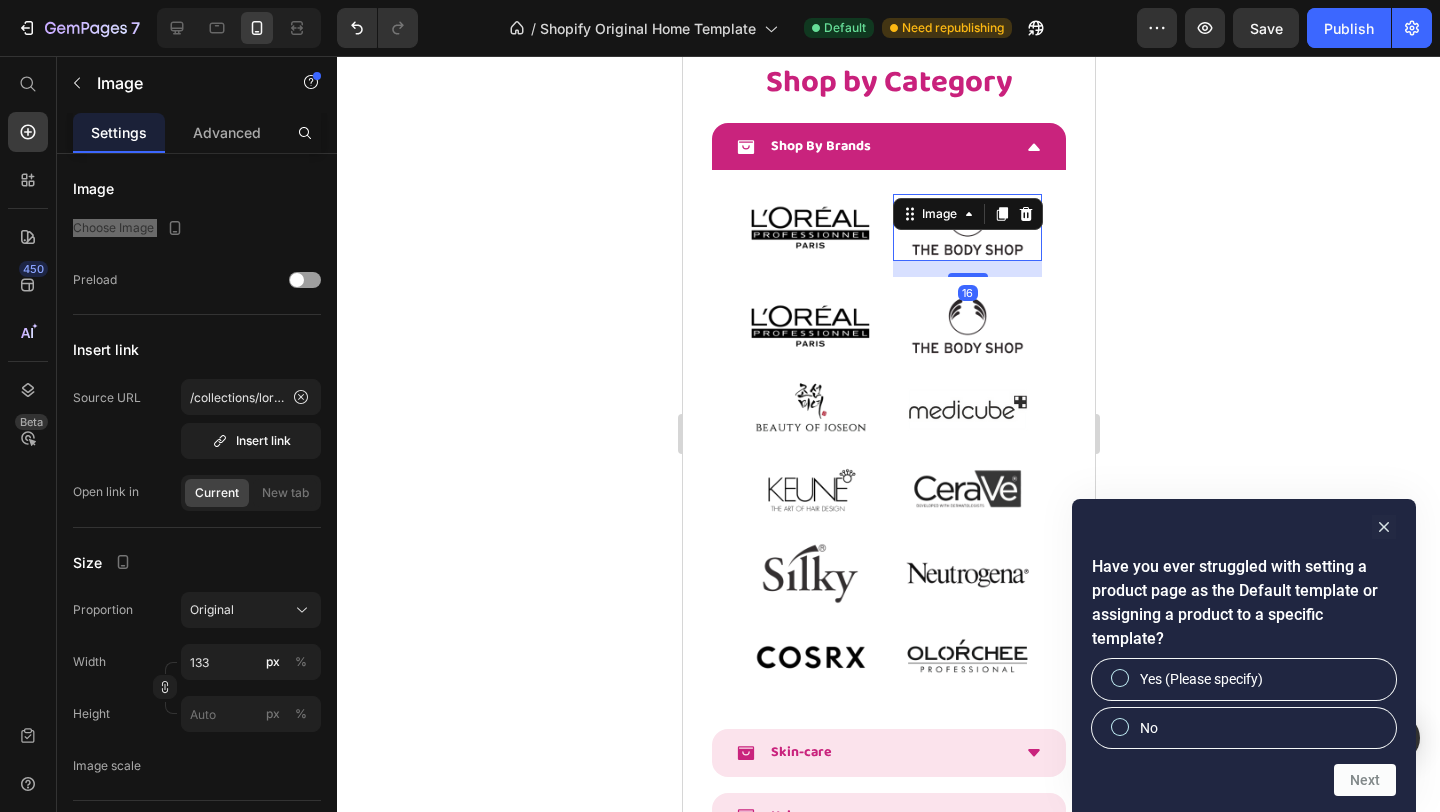 click at bounding box center [966, 227] 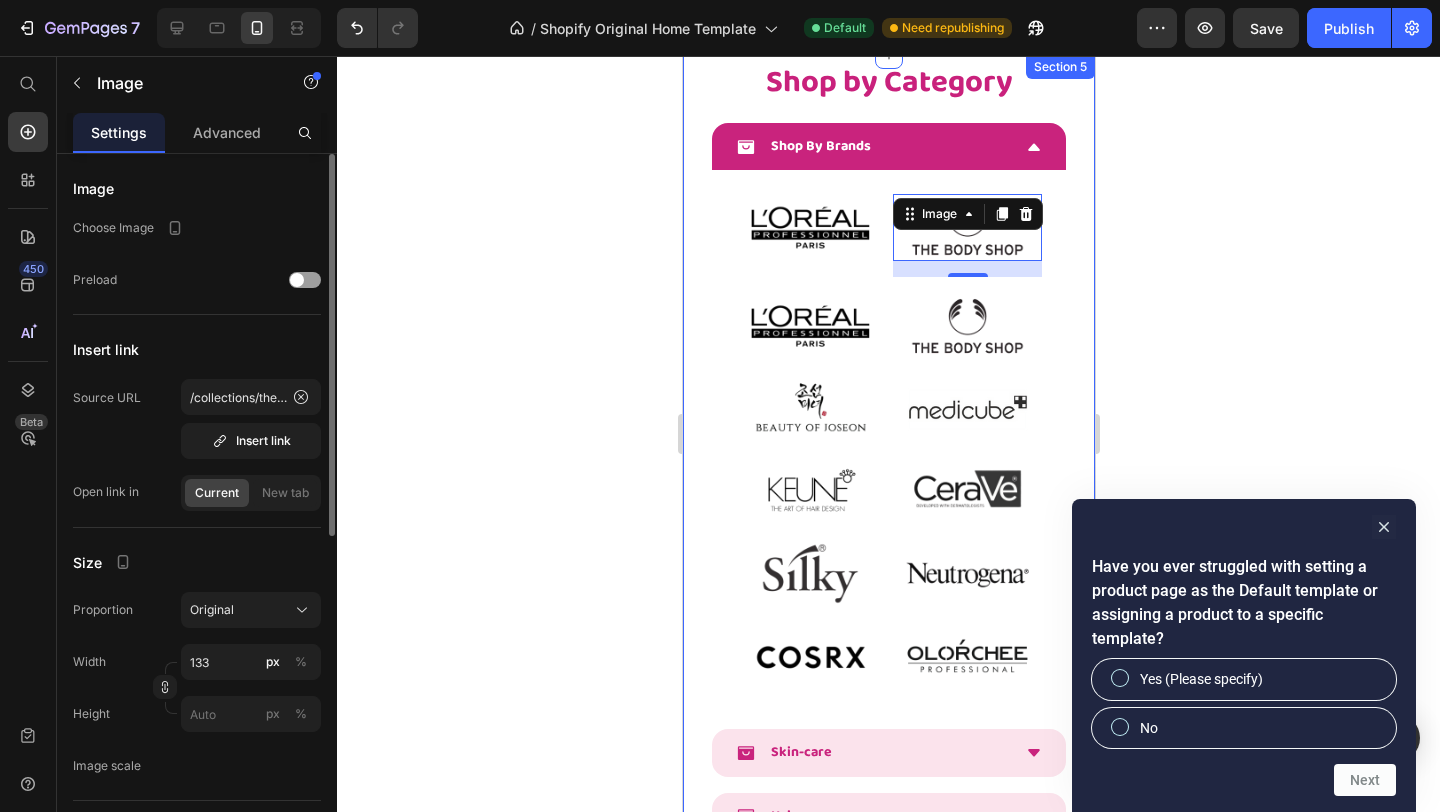 click on "Insert link" at bounding box center [197, 349] 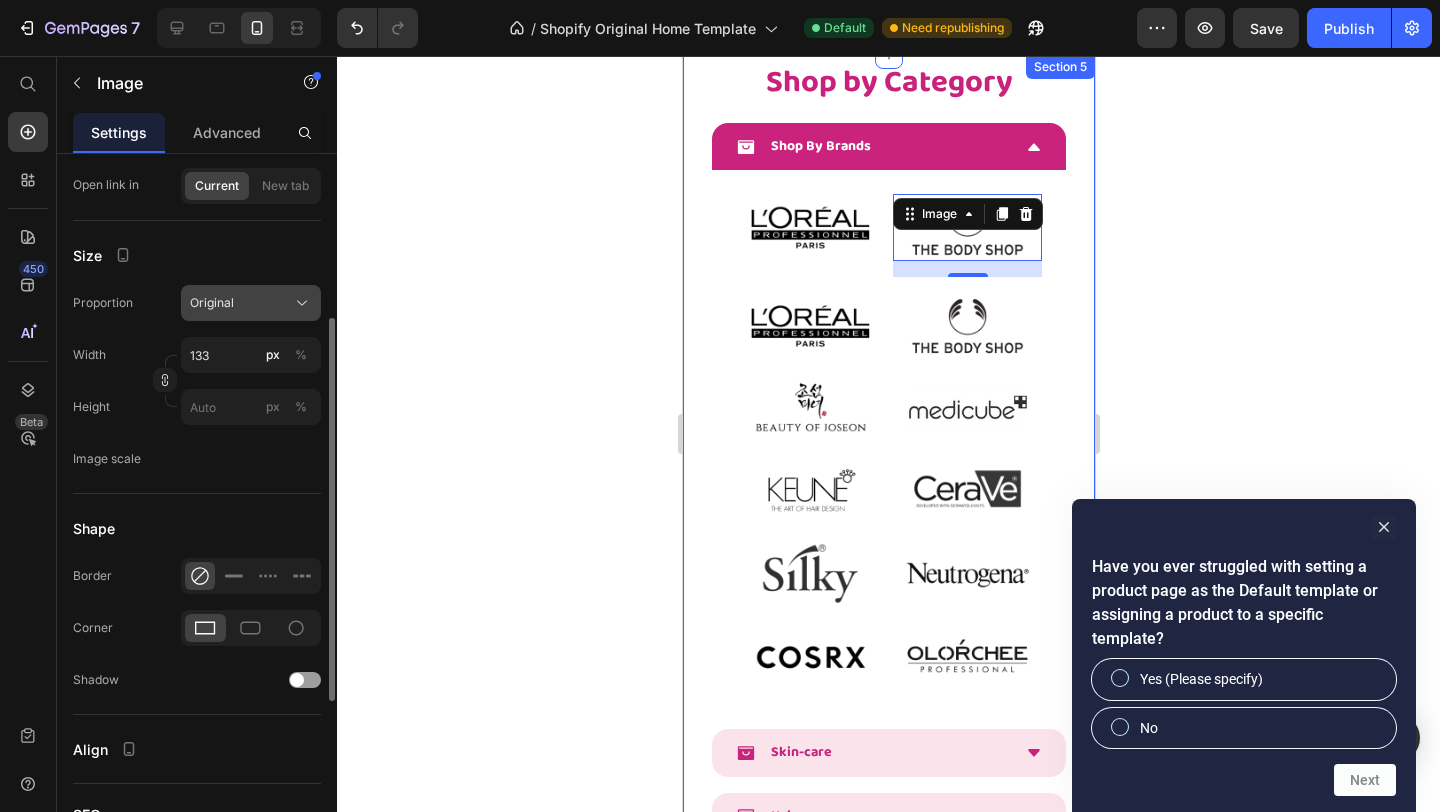scroll, scrollTop: 0, scrollLeft: 0, axis: both 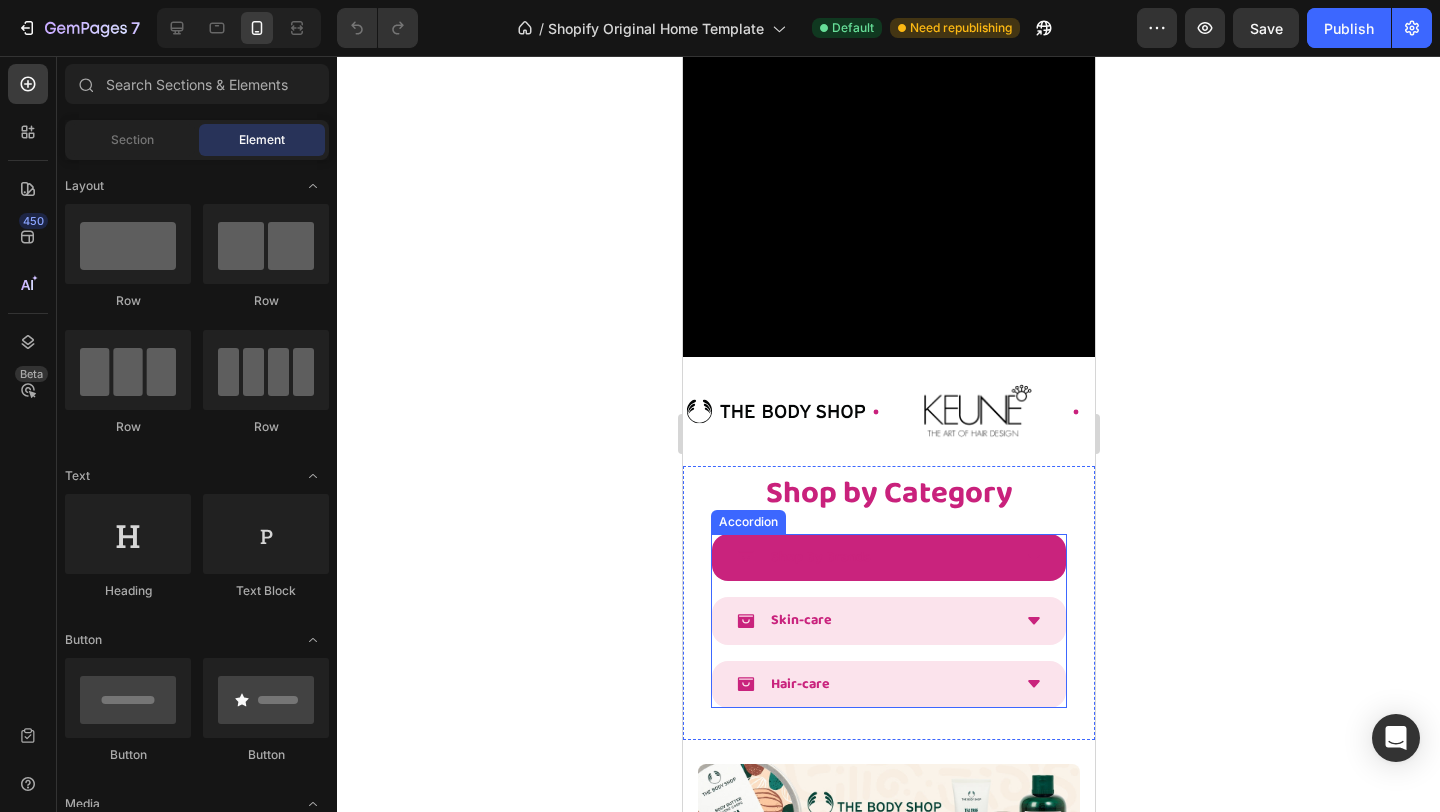 click on "Shop By Brands" at bounding box center (888, 557) 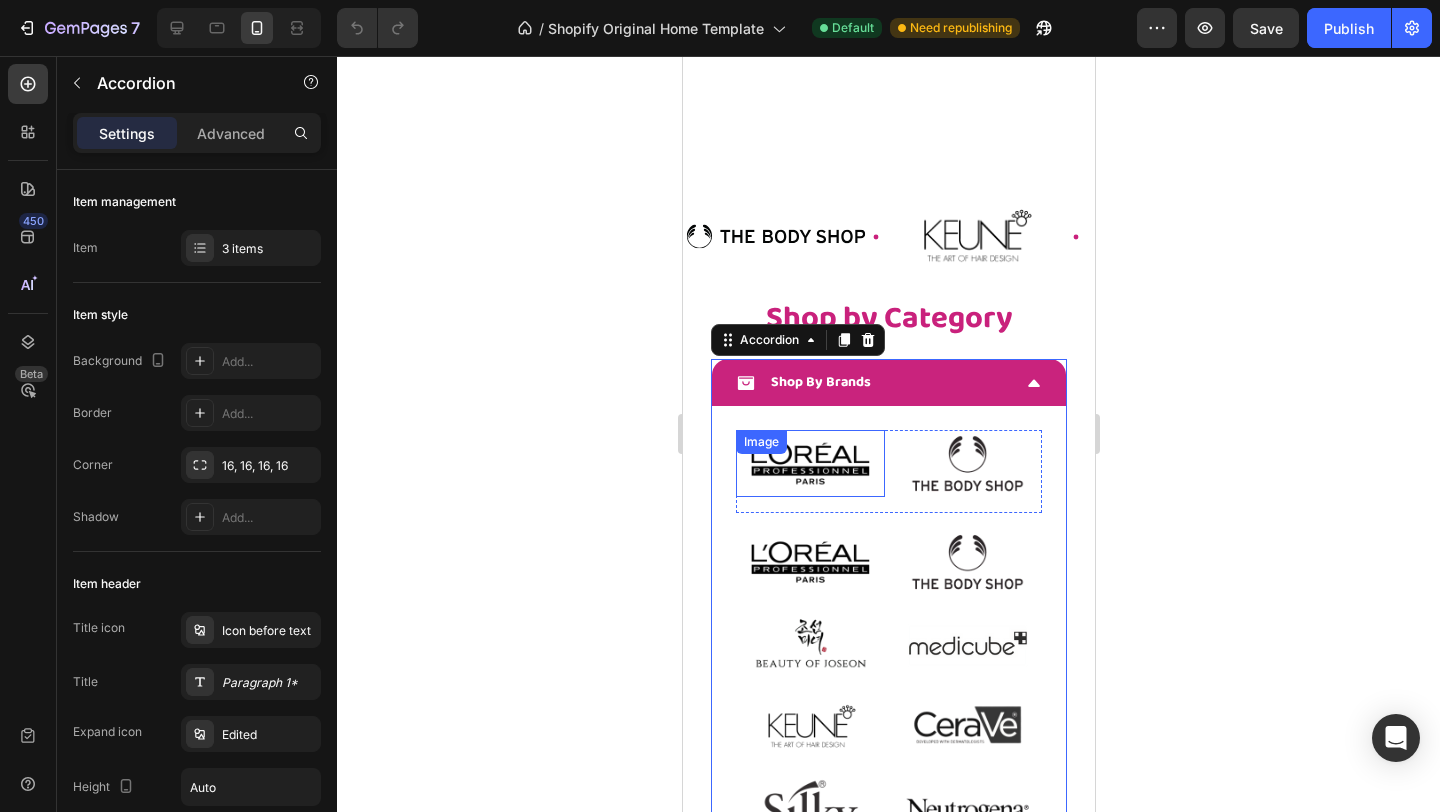 scroll, scrollTop: 714, scrollLeft: 0, axis: vertical 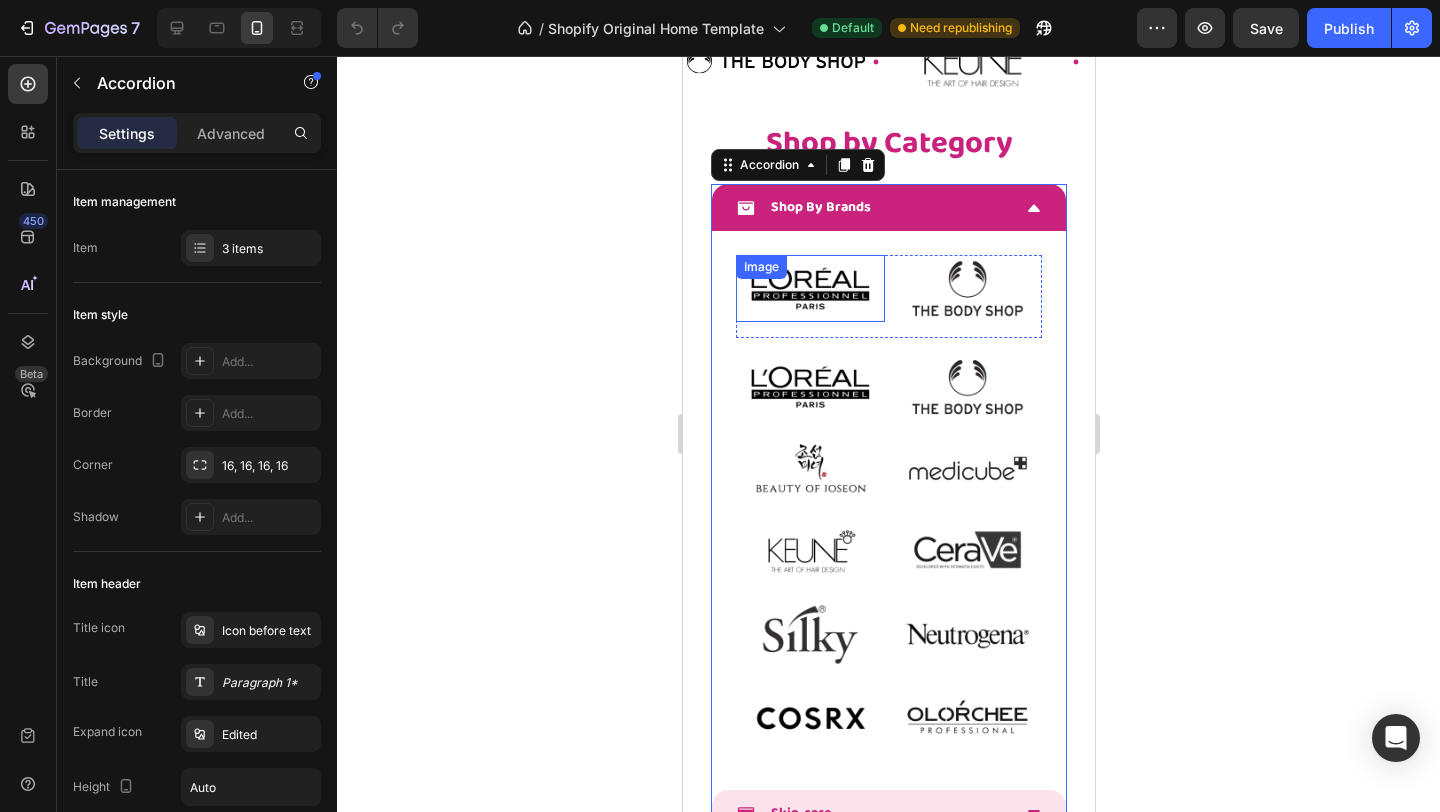 click at bounding box center (809, 288) 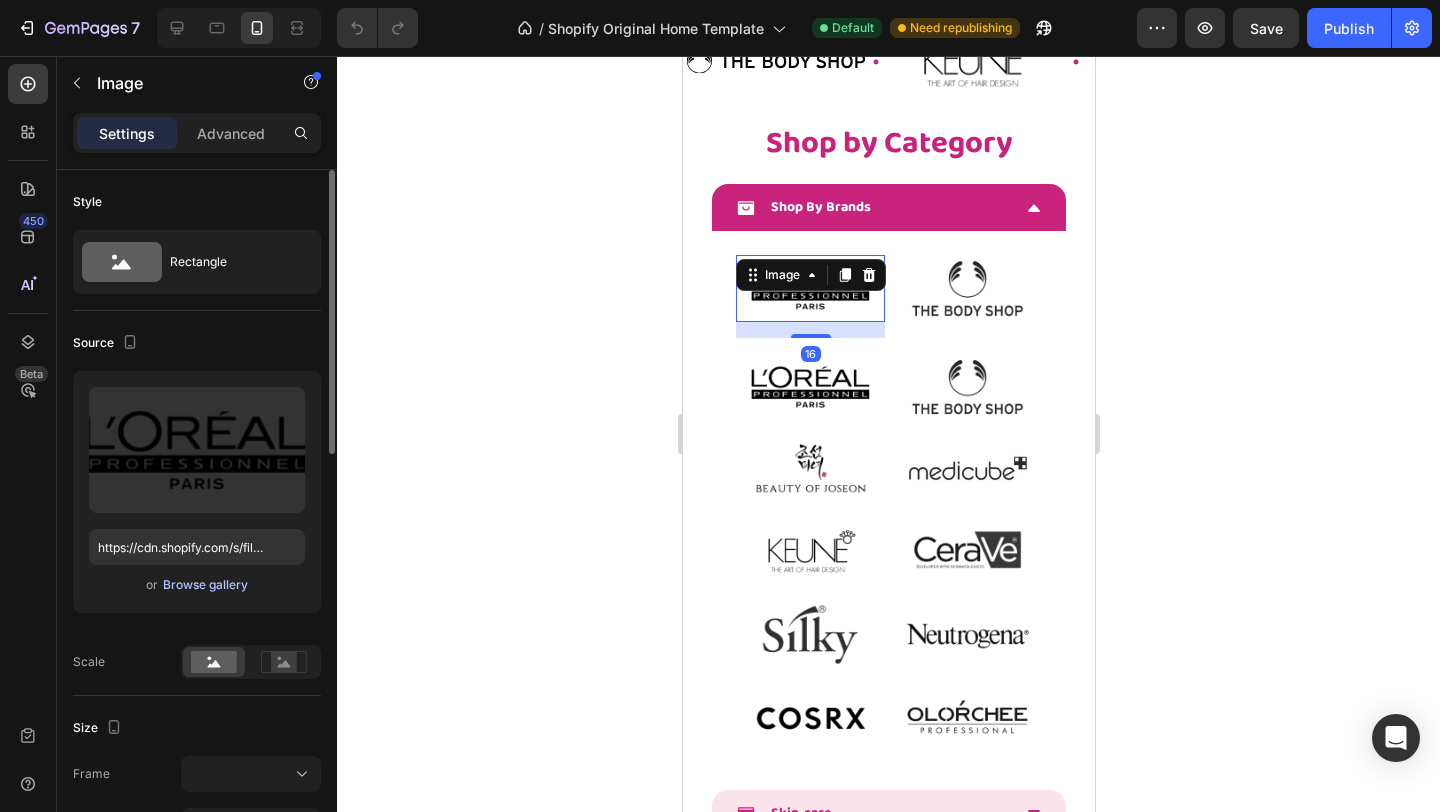 click on "Browse gallery" at bounding box center (205, 585) 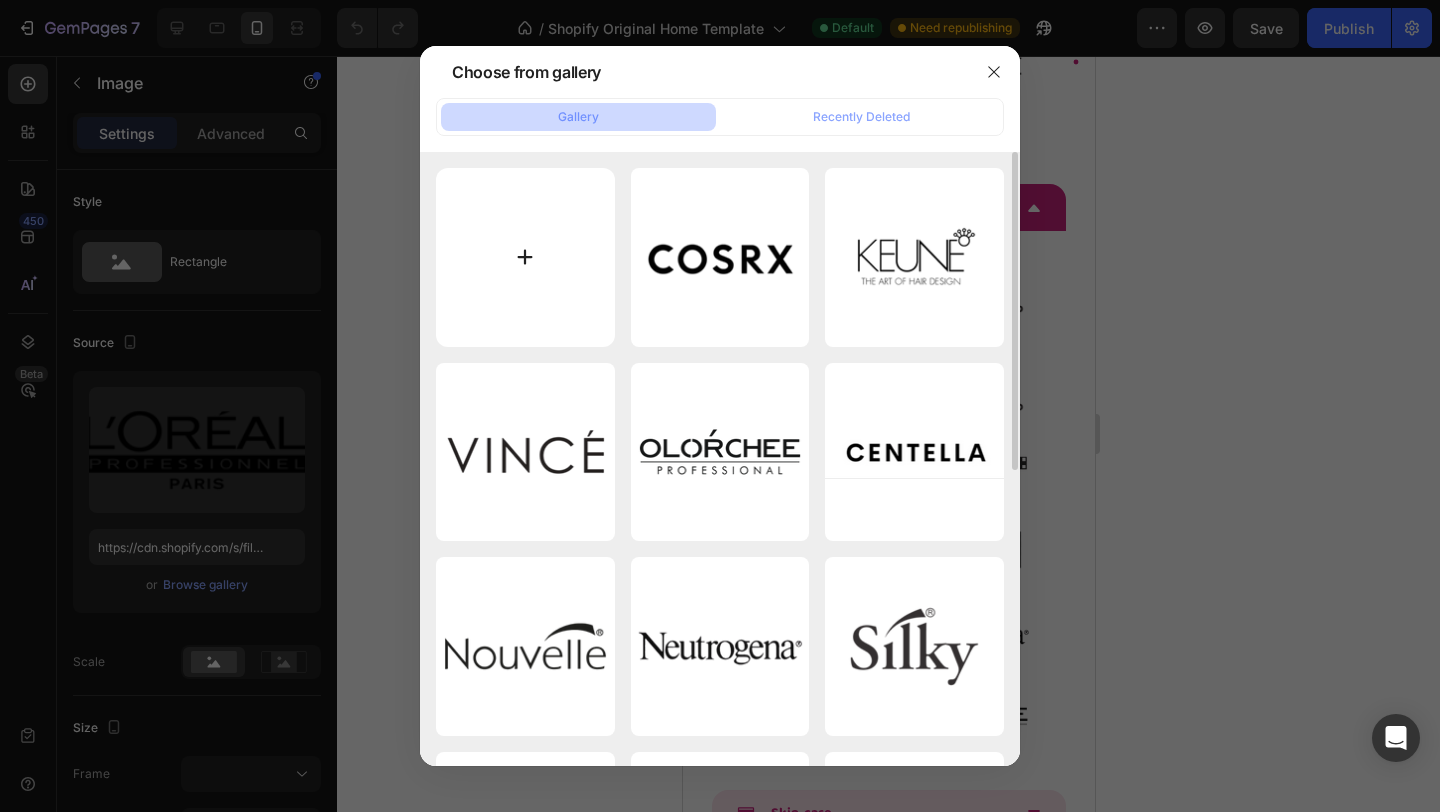 click at bounding box center (525, 257) 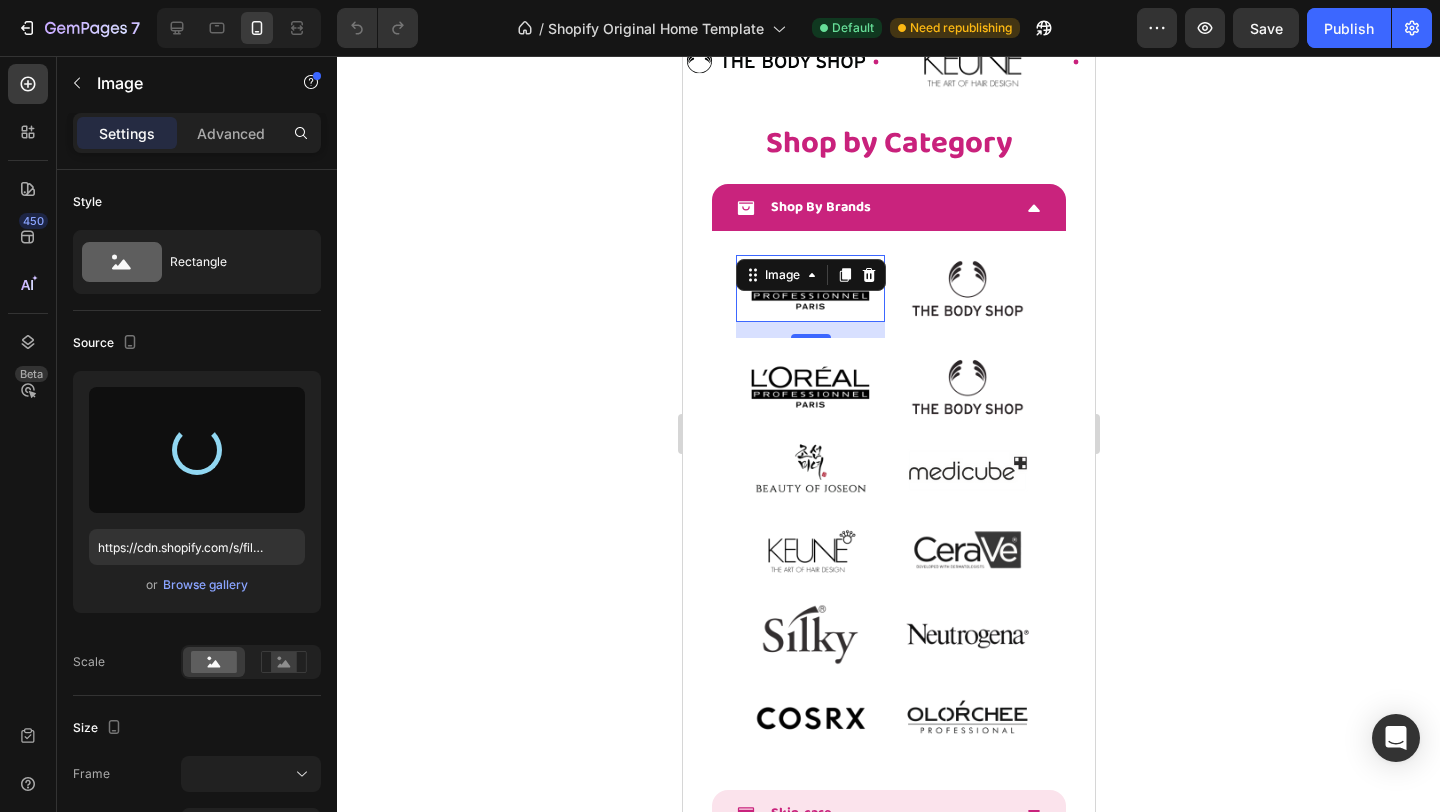 click 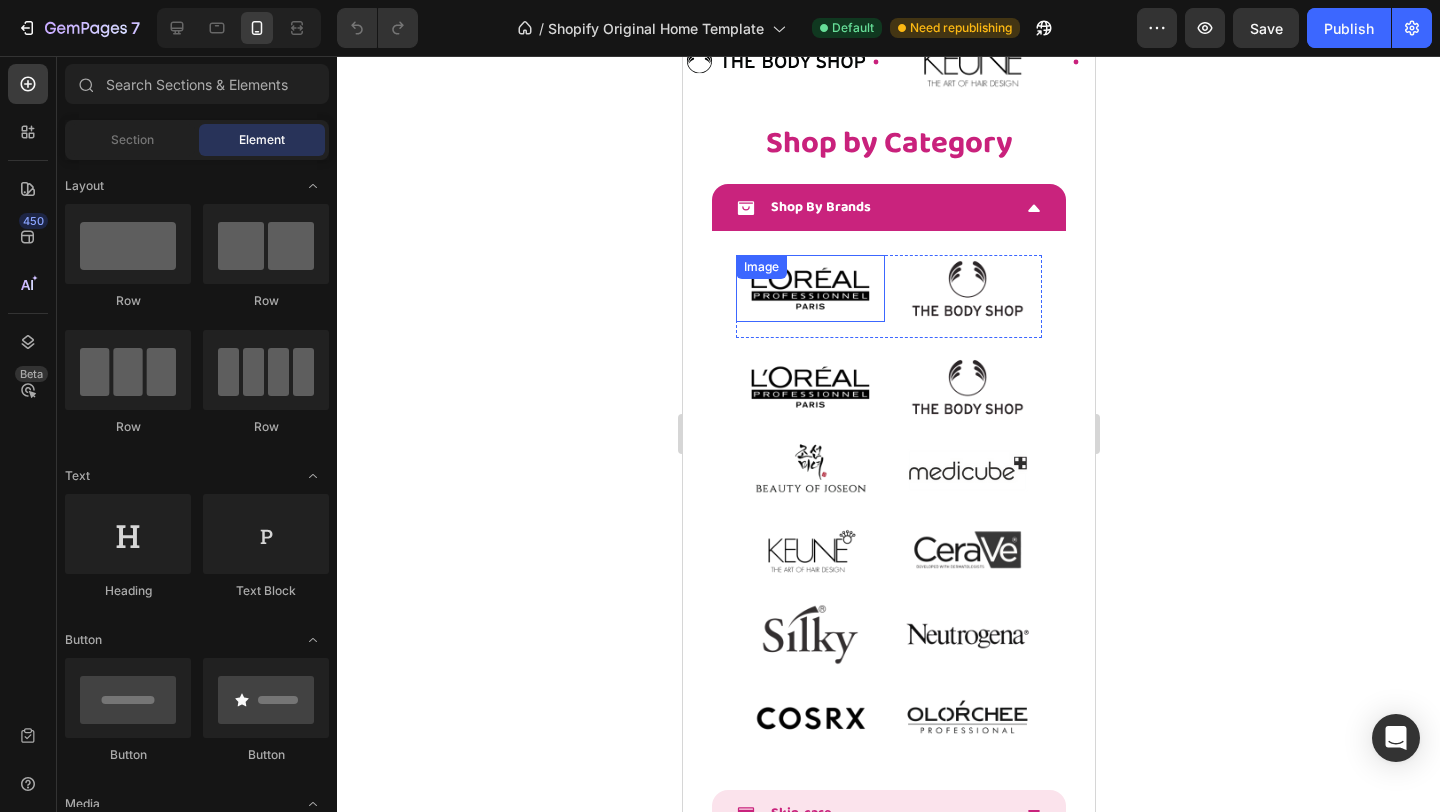 click at bounding box center (809, 288) 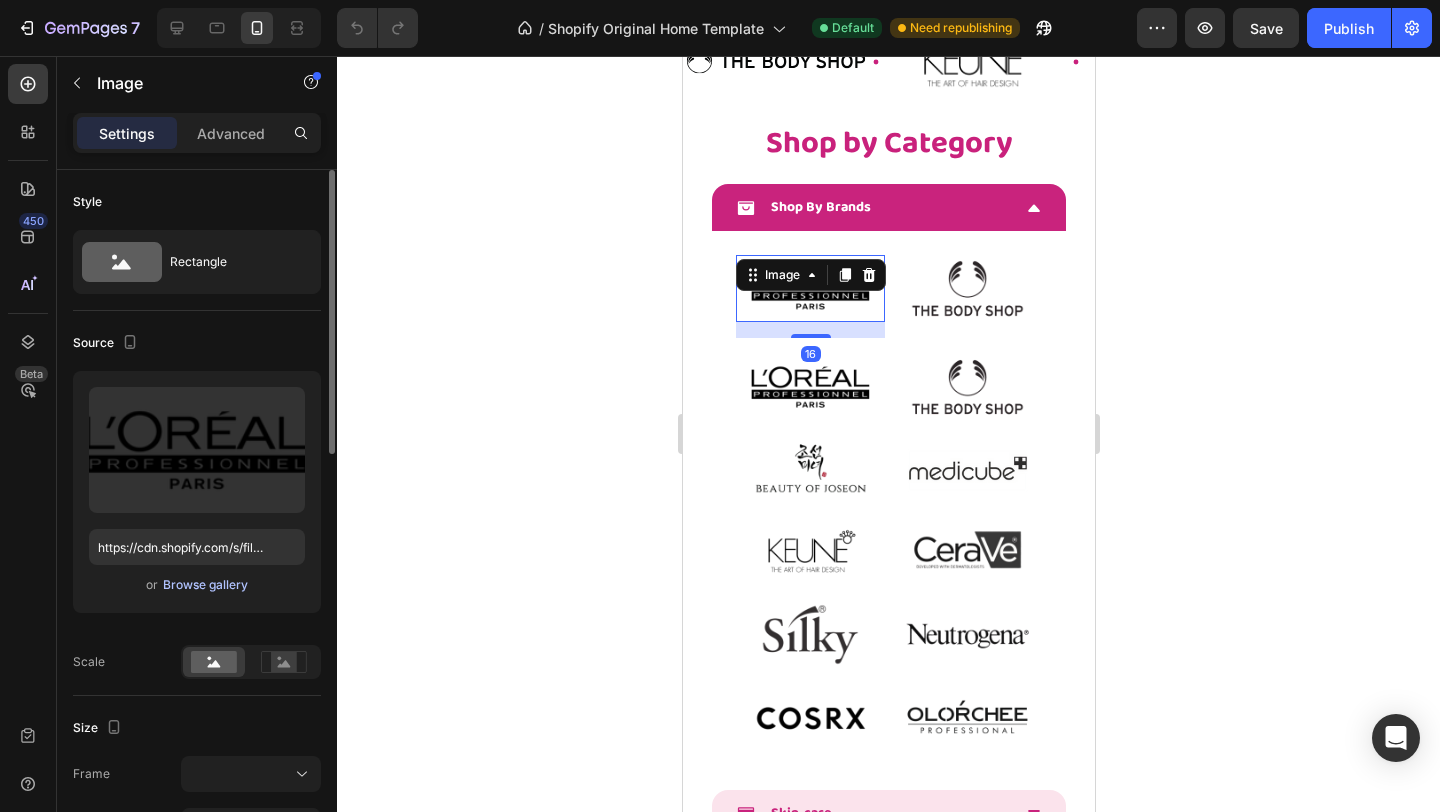 click on "Browse gallery" at bounding box center (205, 585) 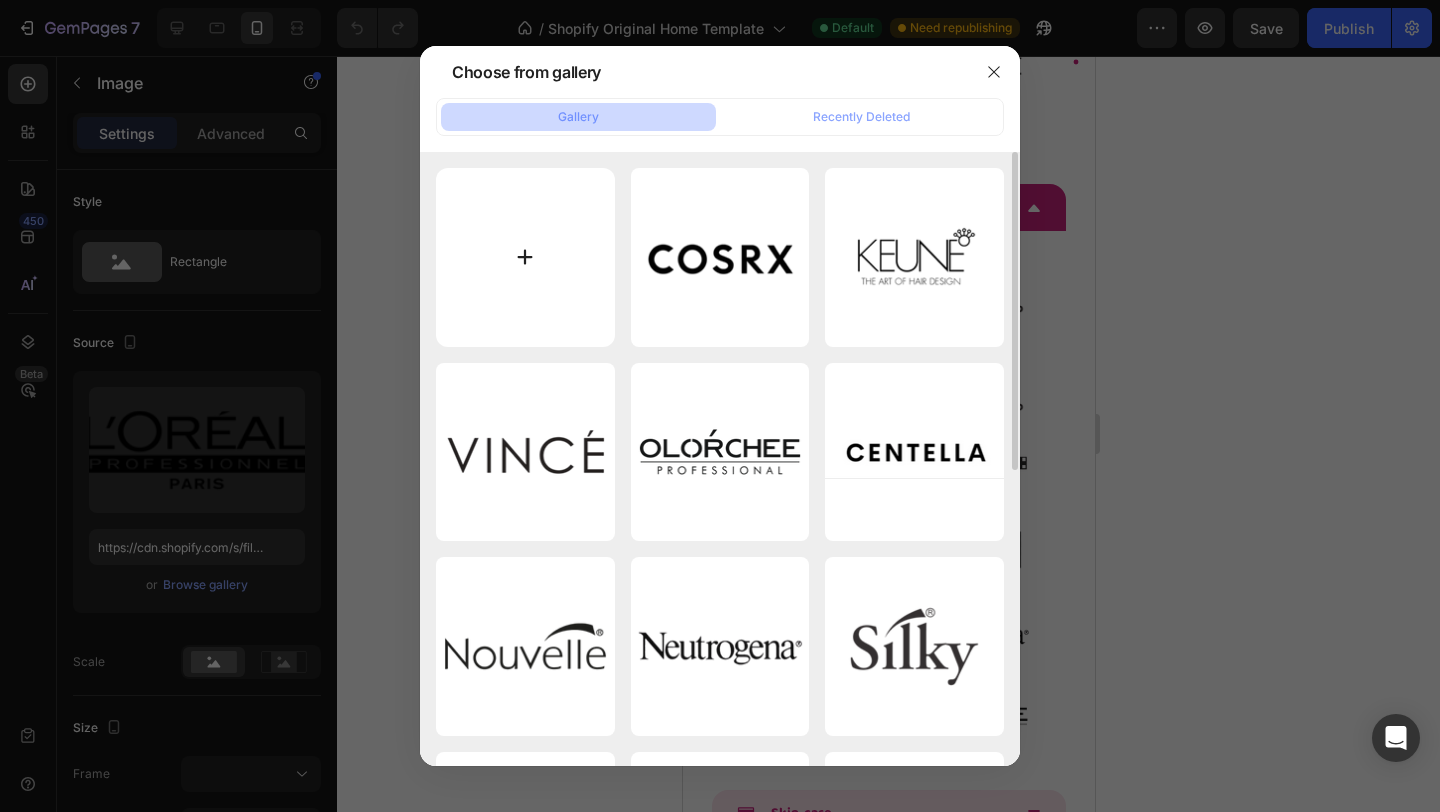 click at bounding box center [525, 257] 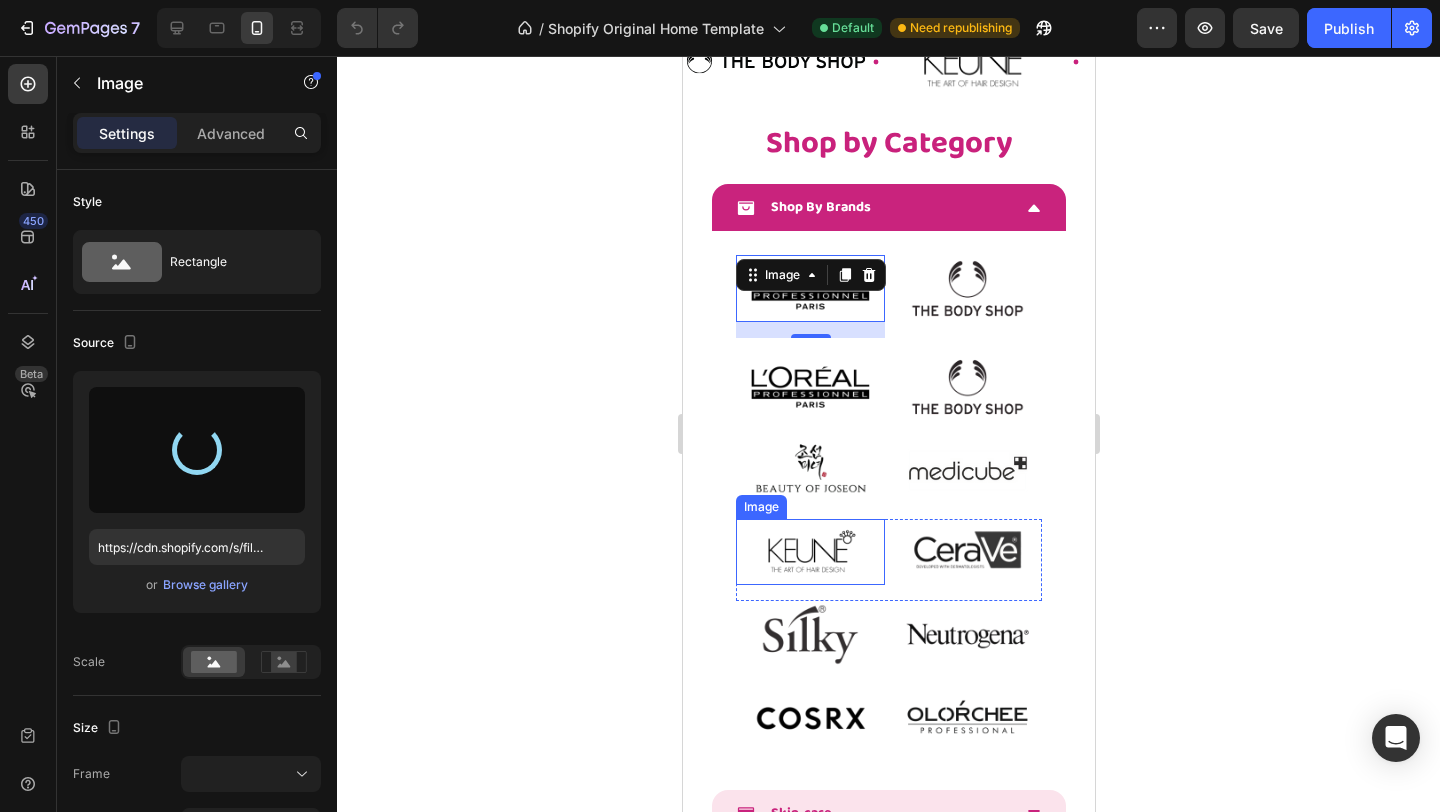 type on "https://cdn.shopify.com/s/files/1/0752/9454/0059/files/gempages_571342463432655744-e773be9b-6680-45e0-b2a9-ab339ac5e0b3.jpg" 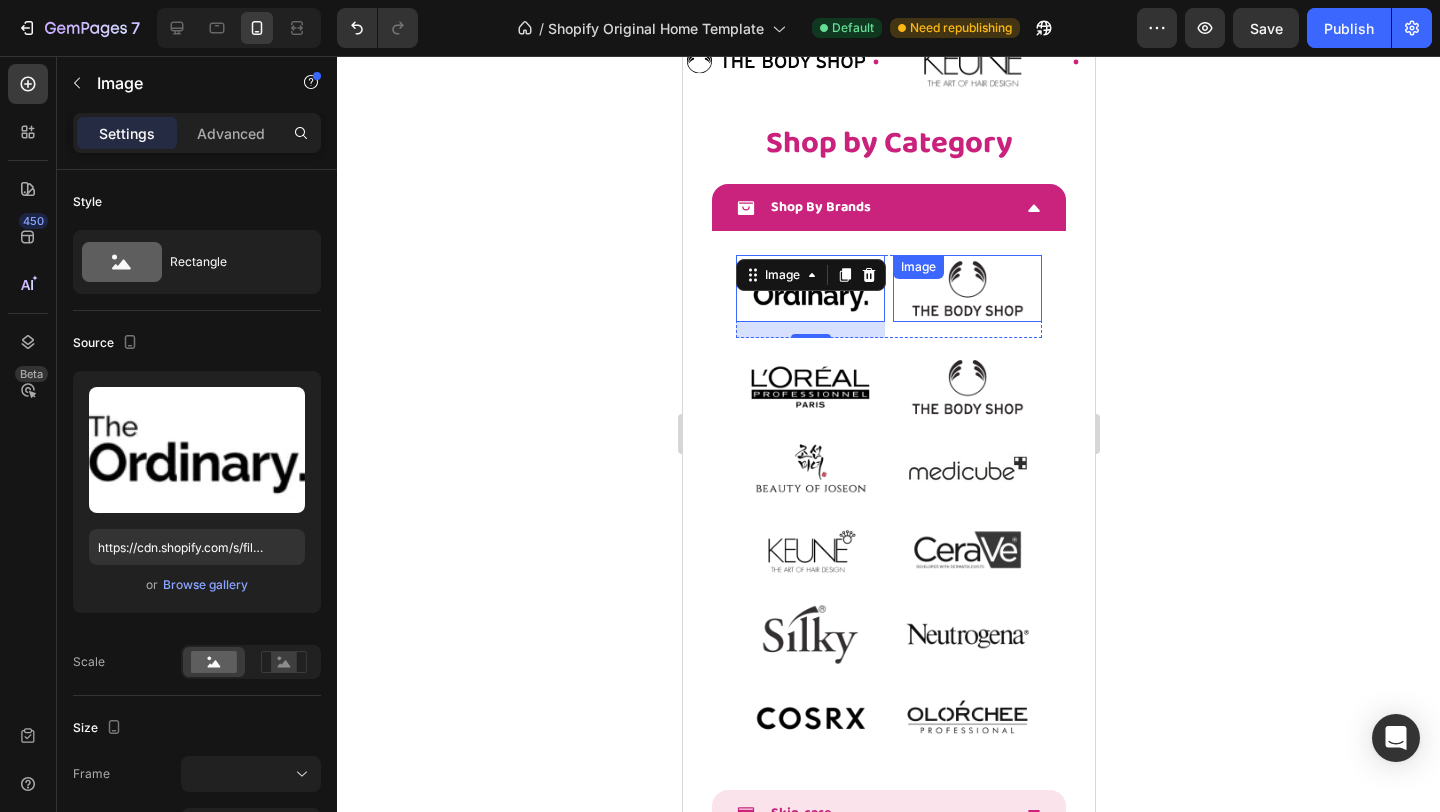 click at bounding box center (966, 288) 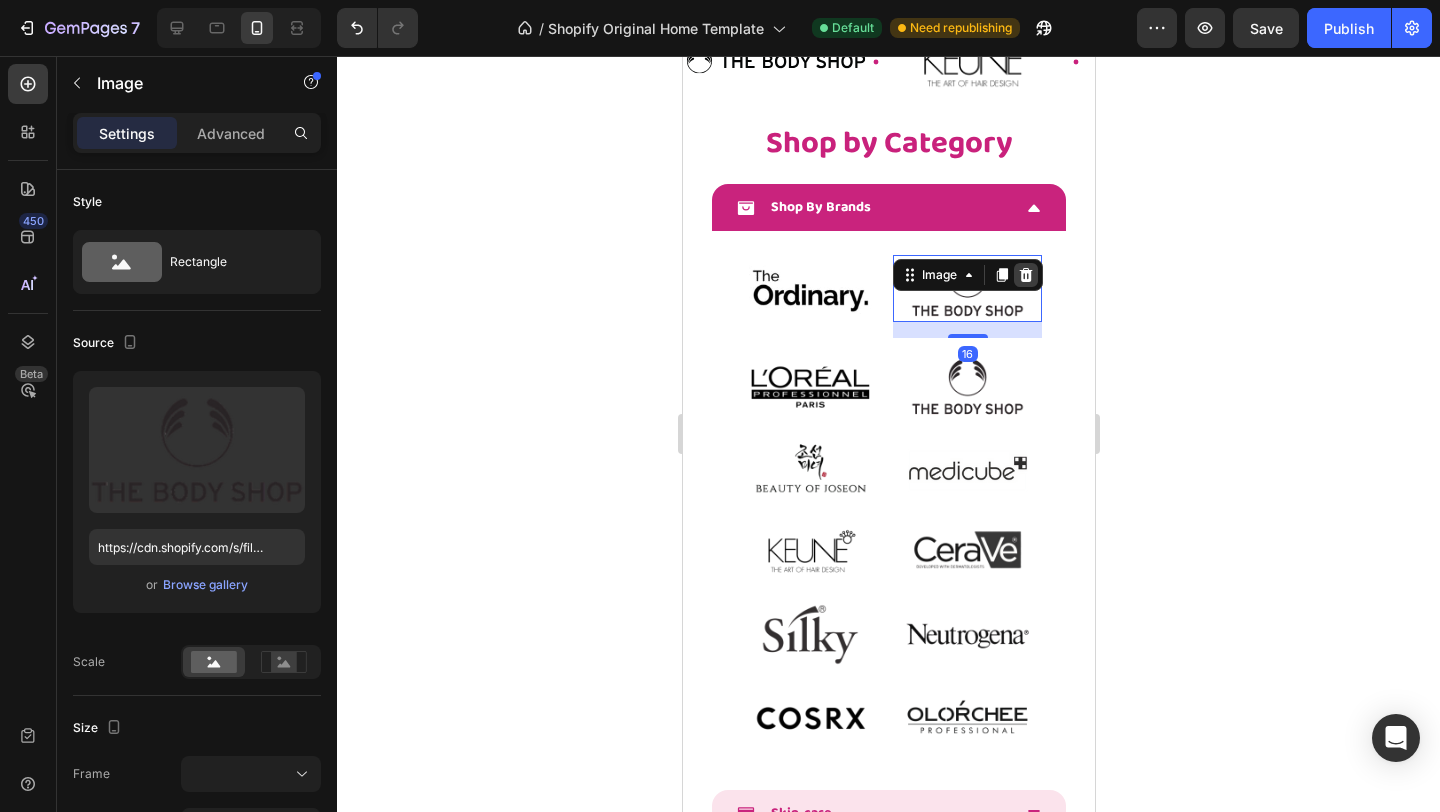 click 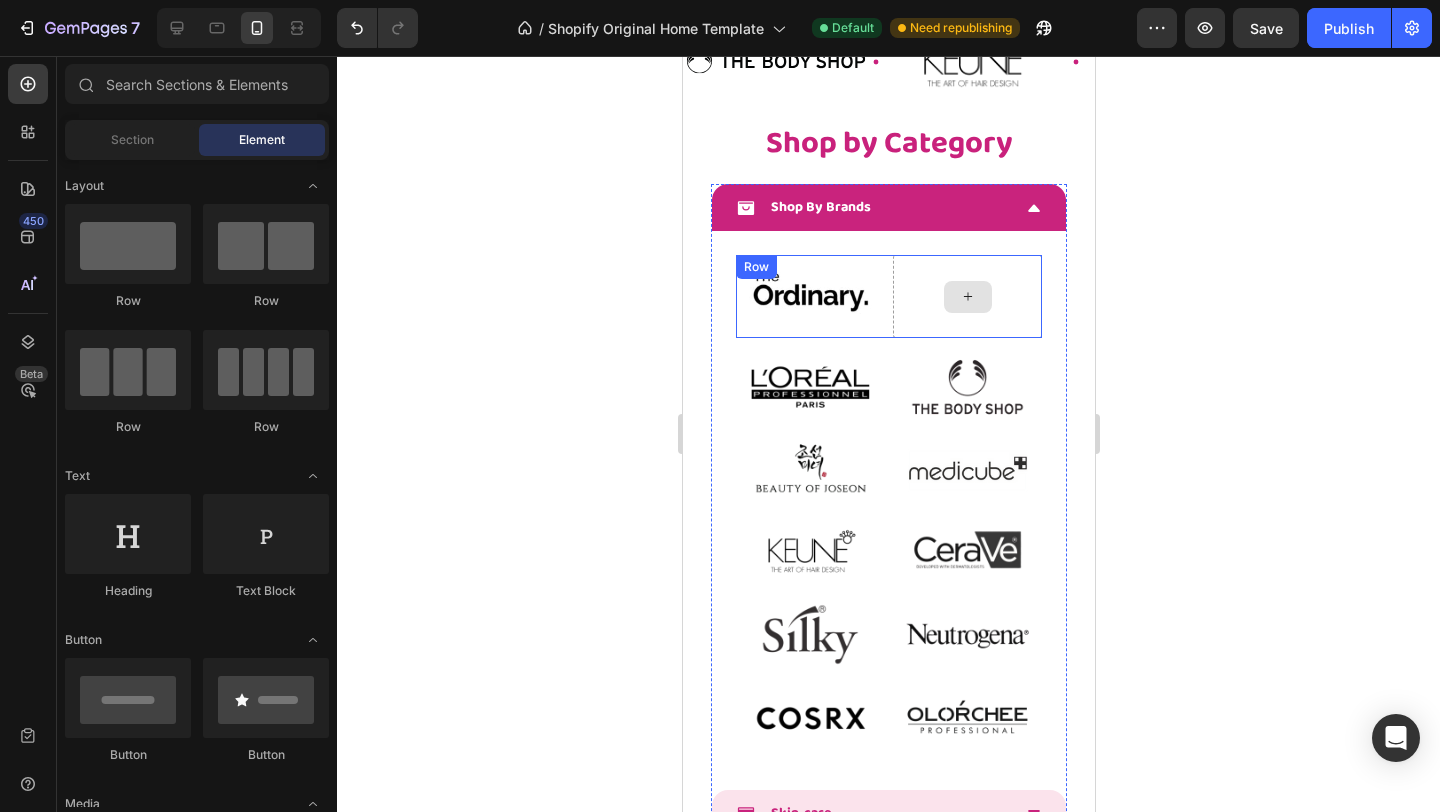 click at bounding box center (966, 296) 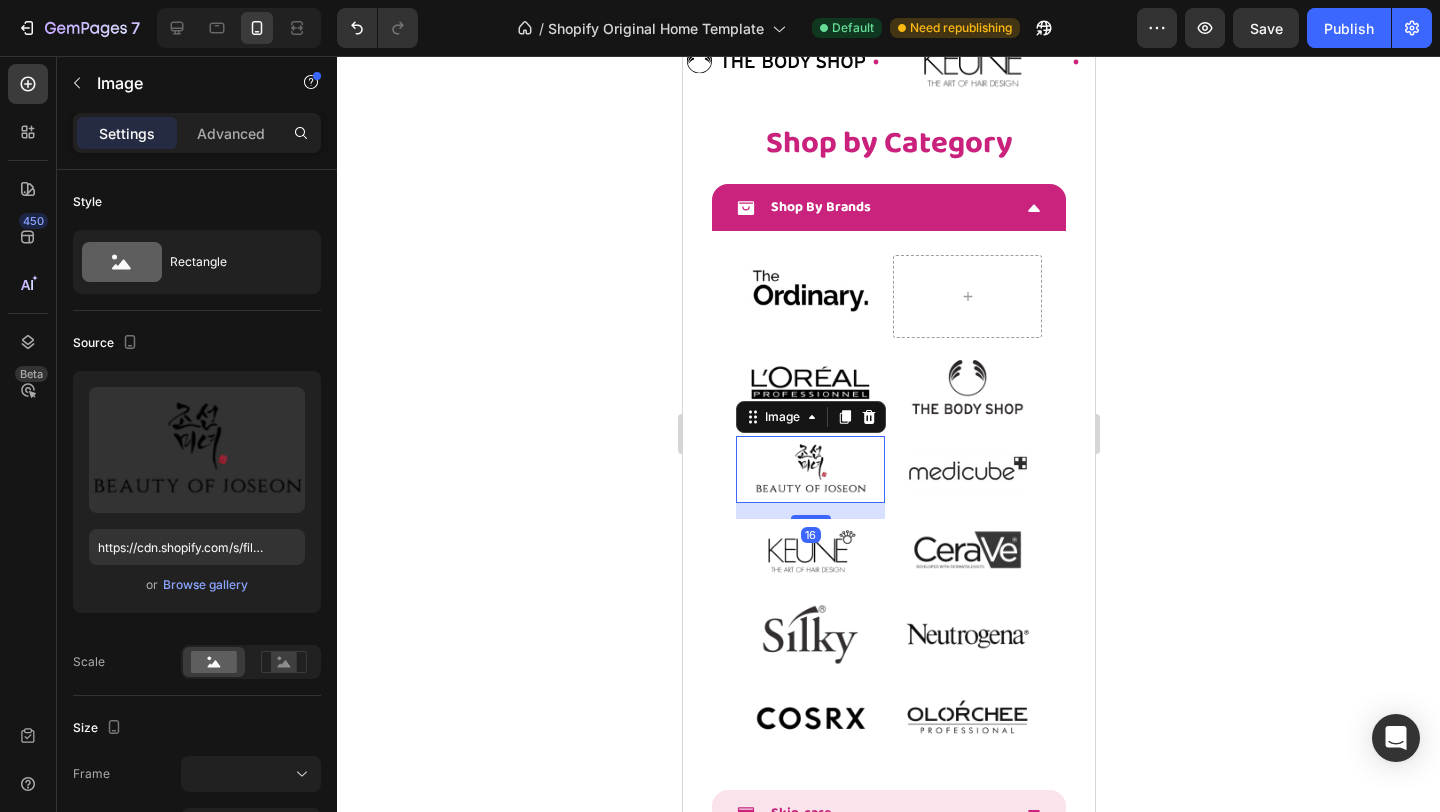 click at bounding box center (809, 469) 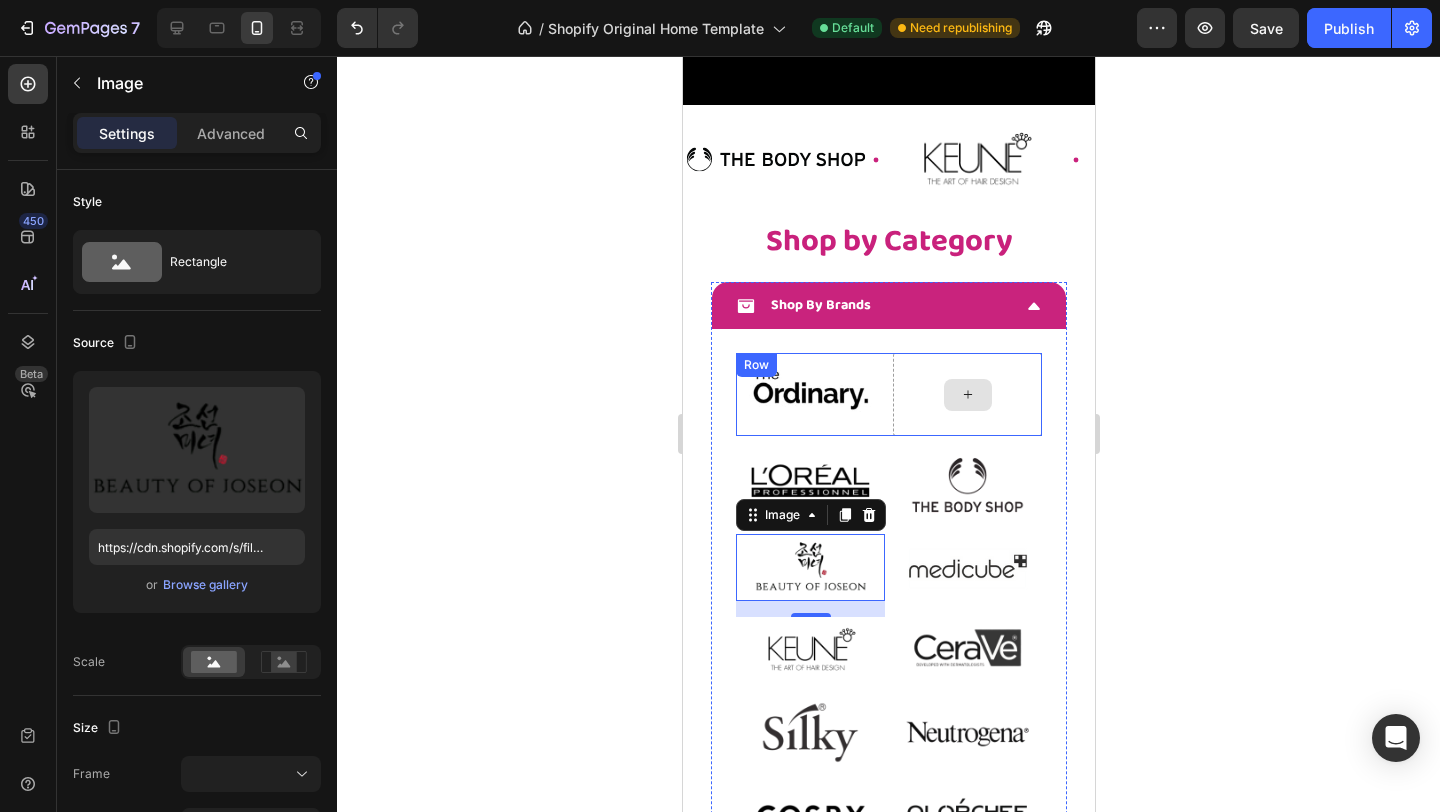 scroll, scrollTop: 641, scrollLeft: 0, axis: vertical 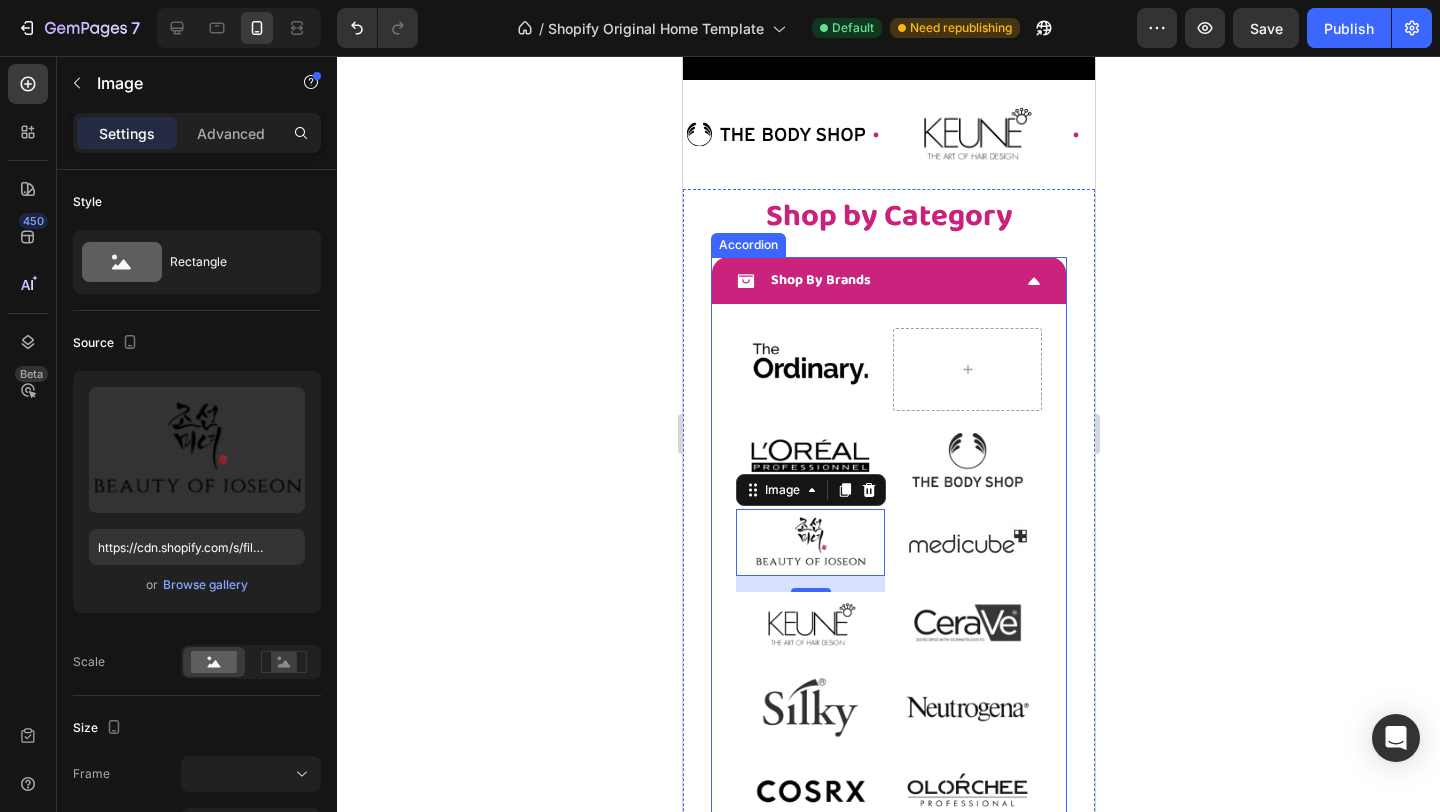 click on "Shop By Brands" at bounding box center (888, 280) 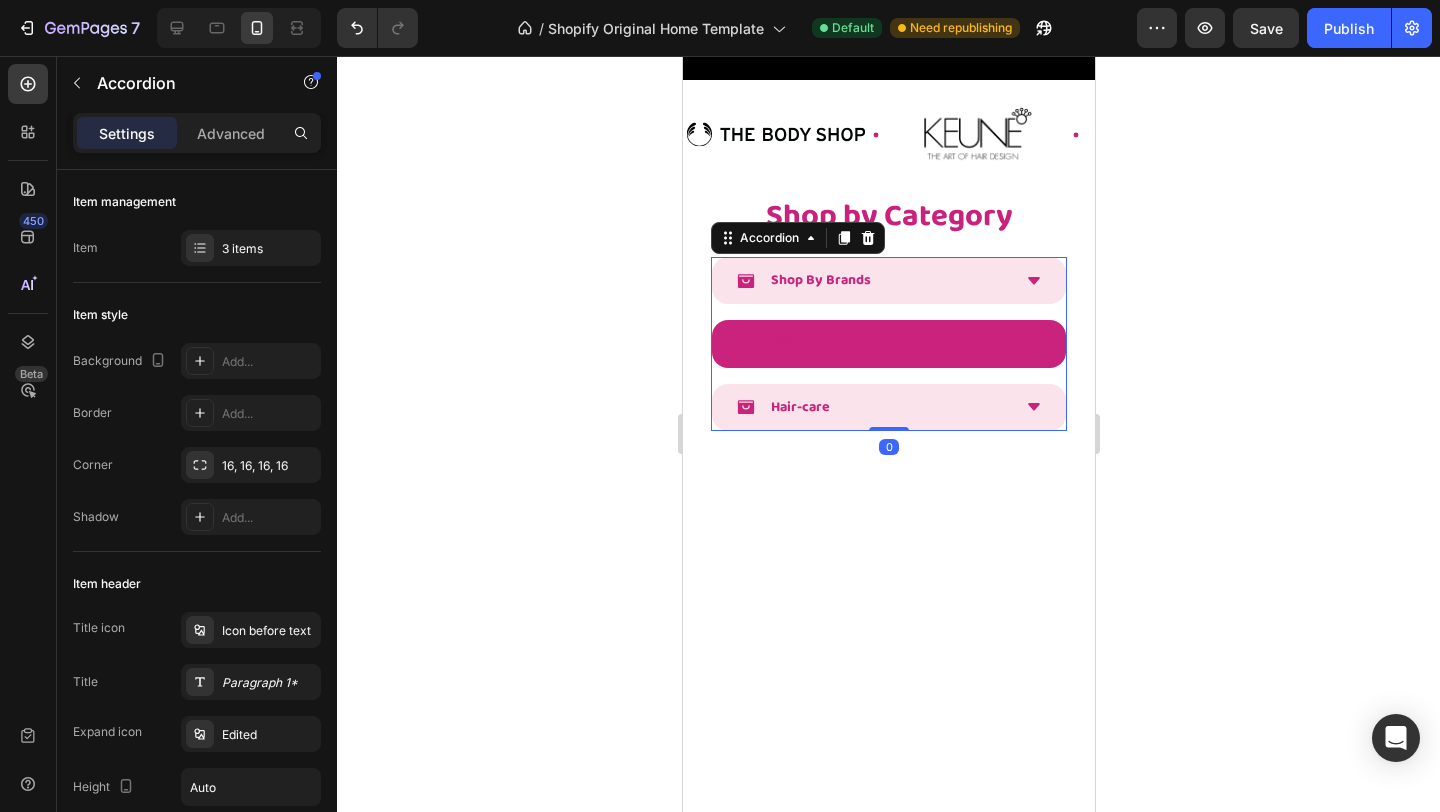click on "Skin-care" at bounding box center (888, 343) 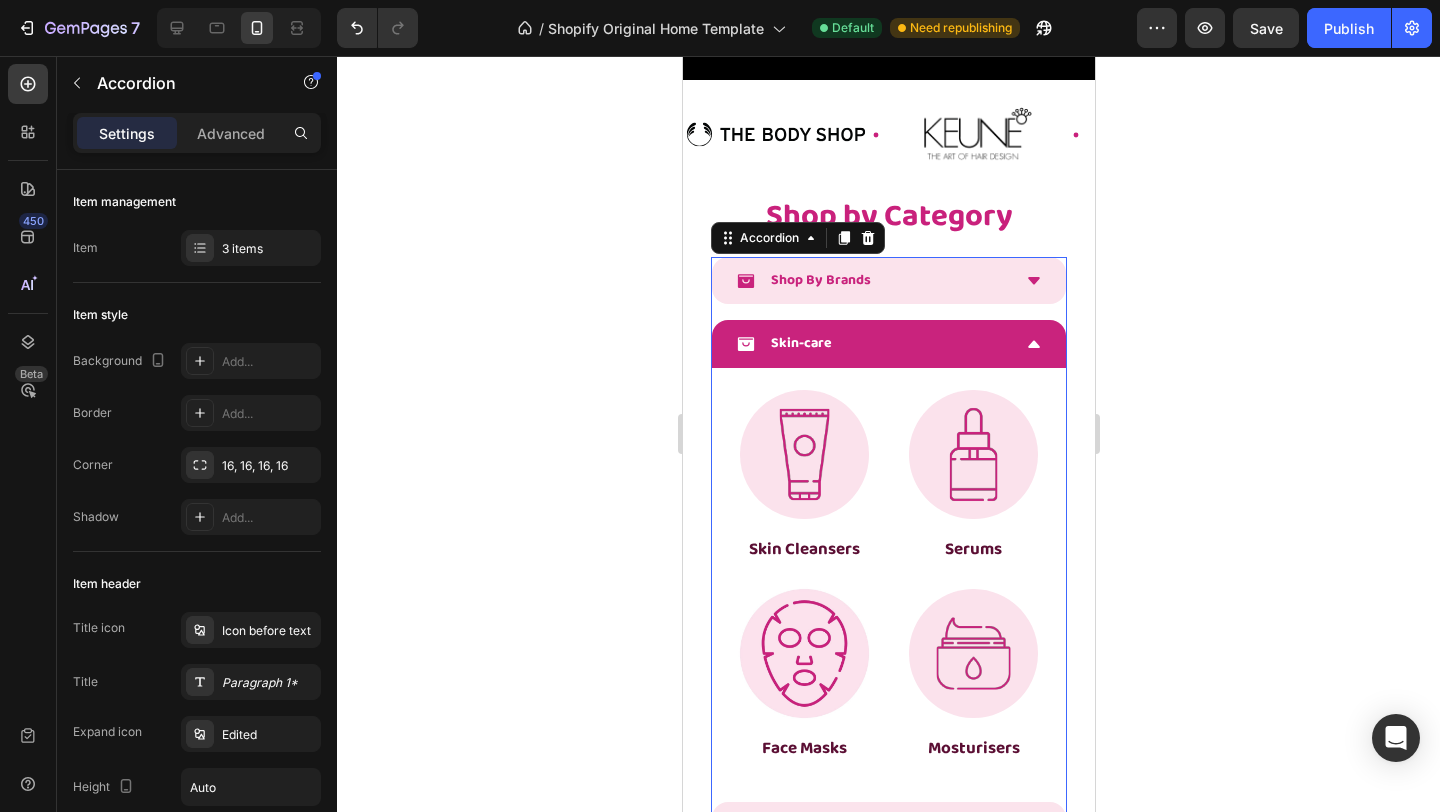 click on "Skin-care" at bounding box center [888, 343] 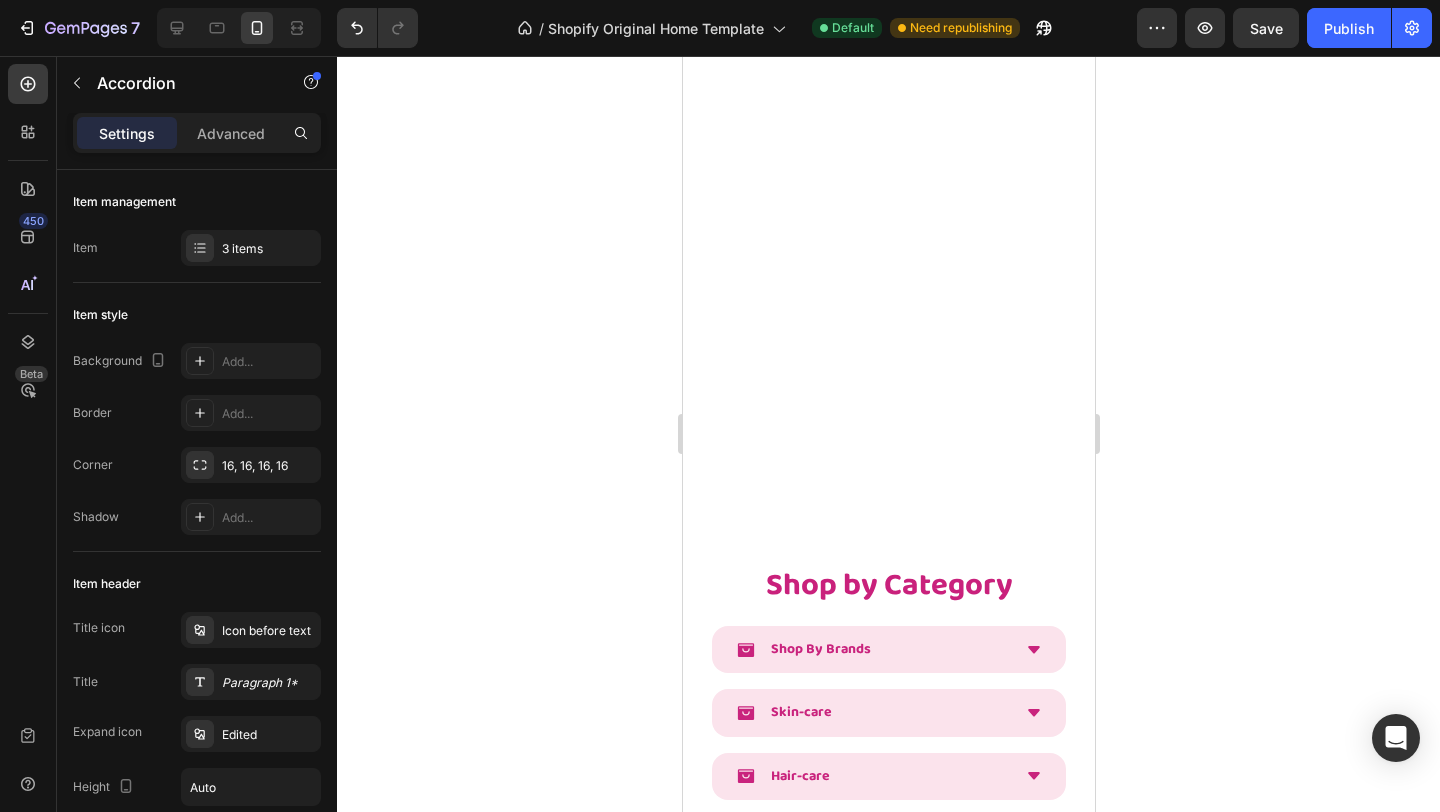 scroll, scrollTop: 818, scrollLeft: 0, axis: vertical 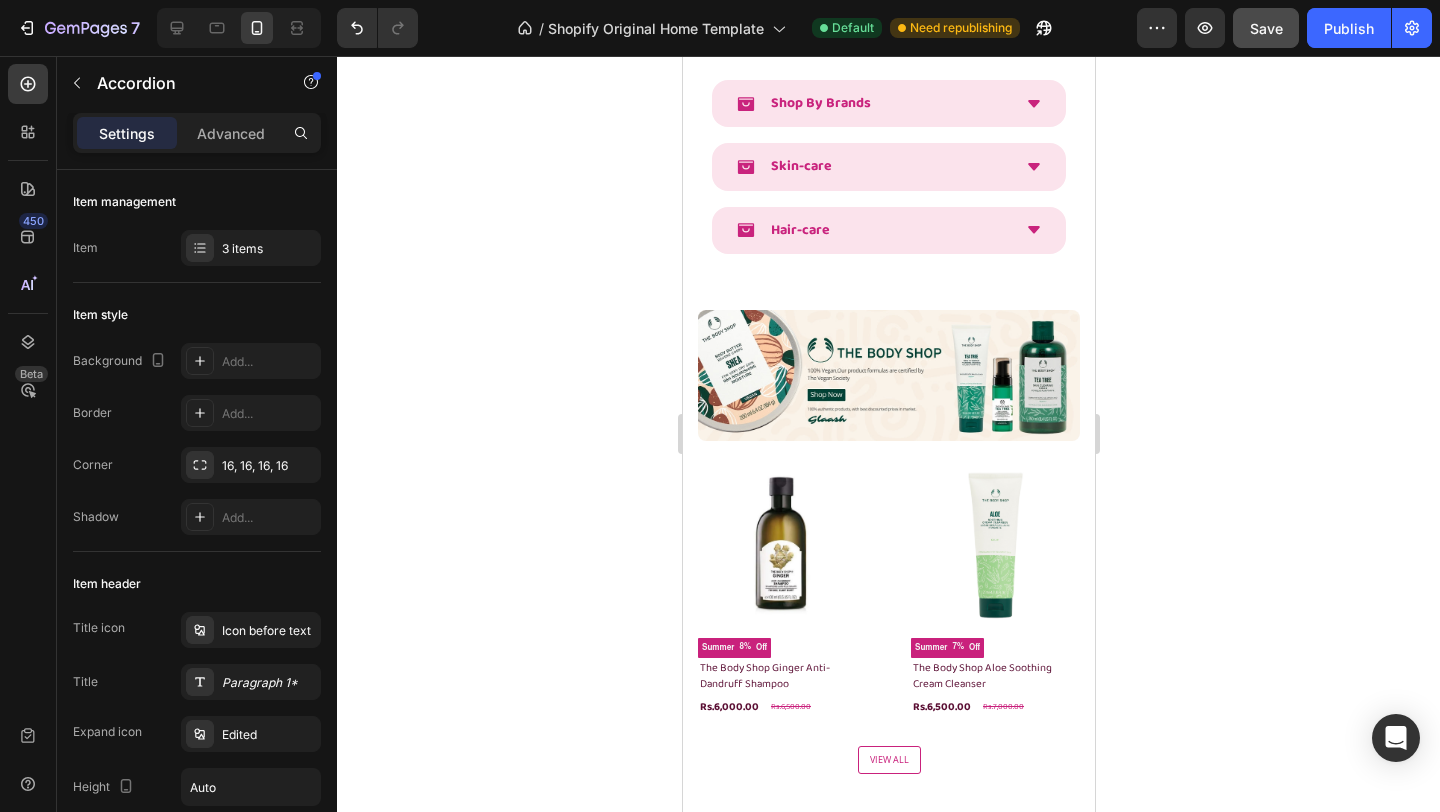 click on "Save" at bounding box center [1266, 28] 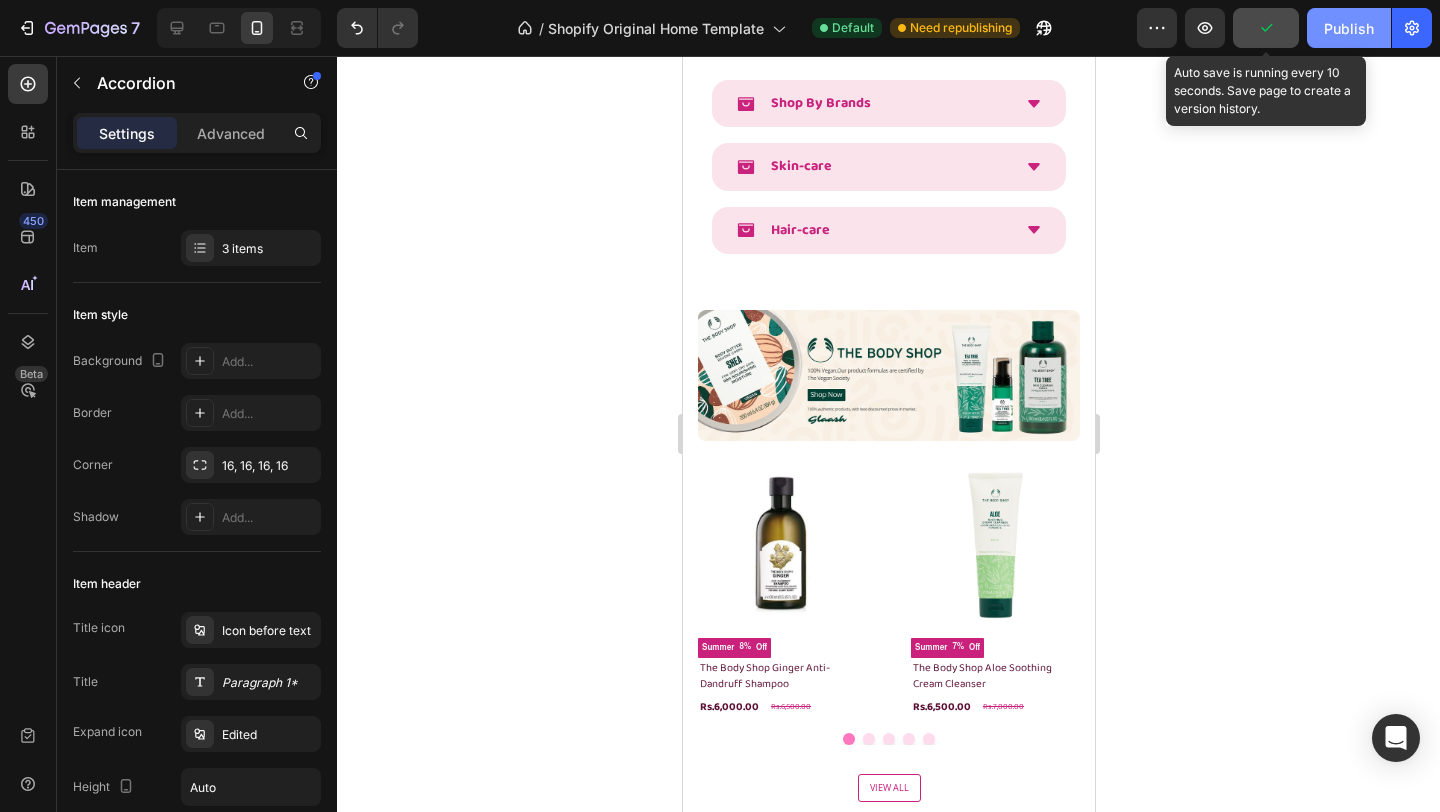 click on "Publish" at bounding box center [1349, 28] 